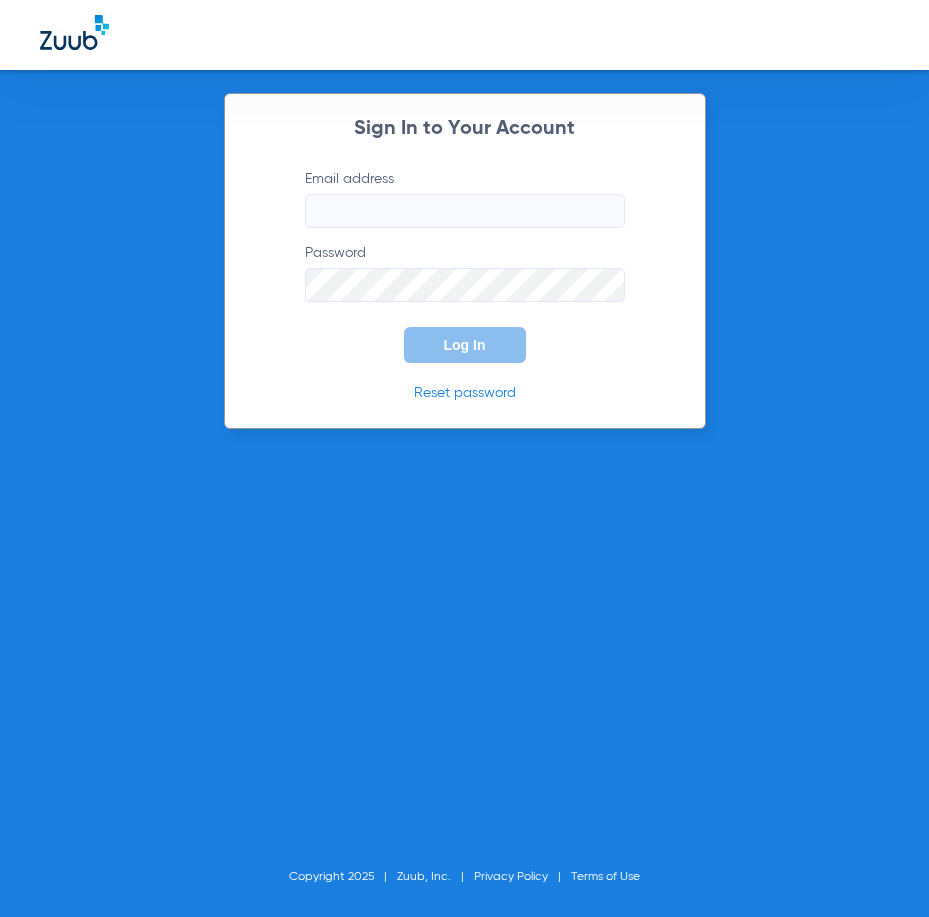 scroll, scrollTop: 0, scrollLeft: 0, axis: both 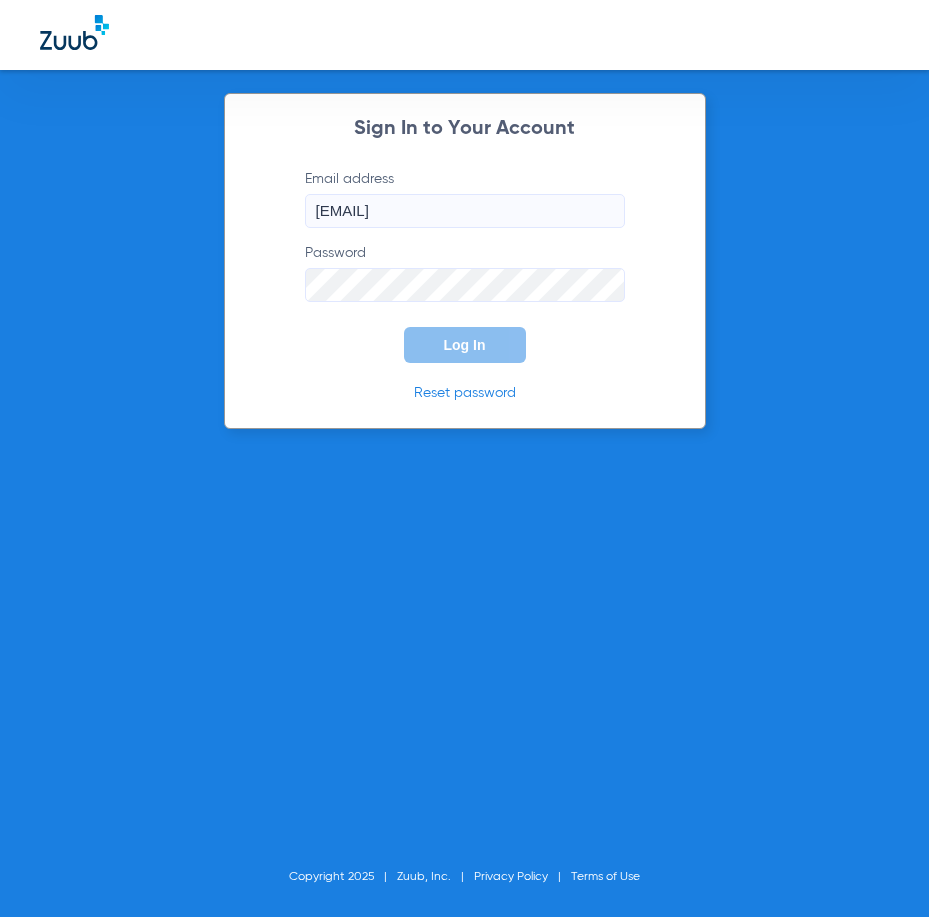 type on "[EMAIL]" 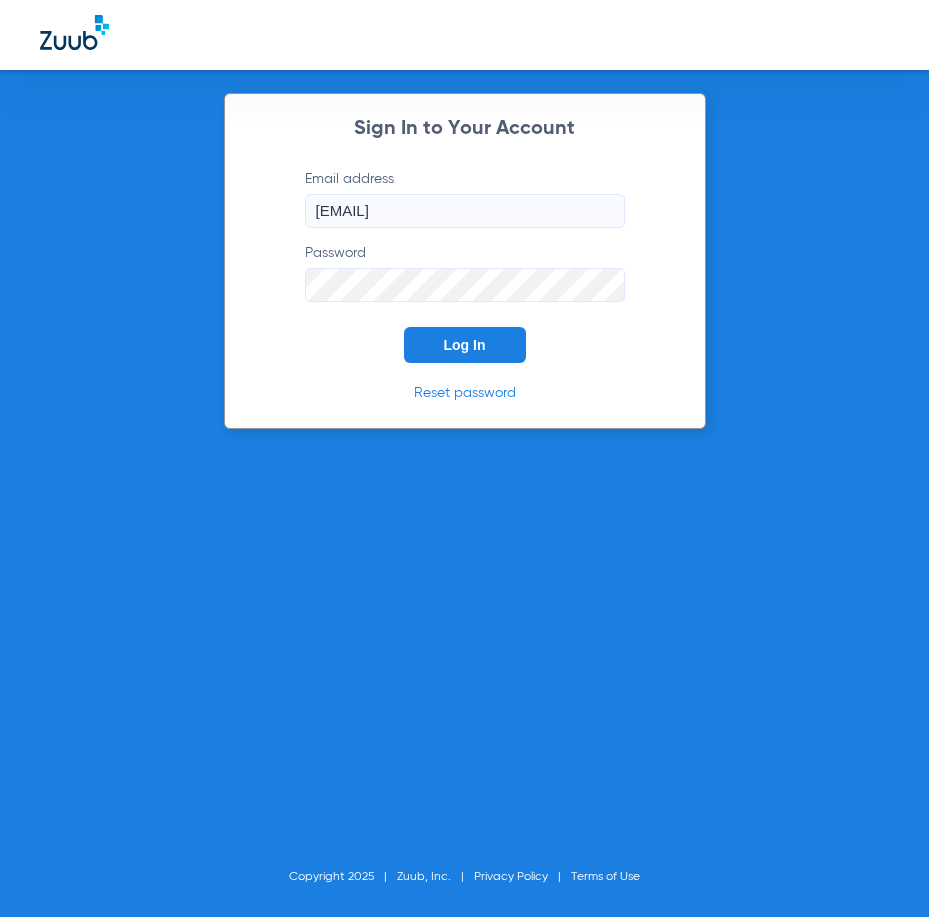 click on "Log In" 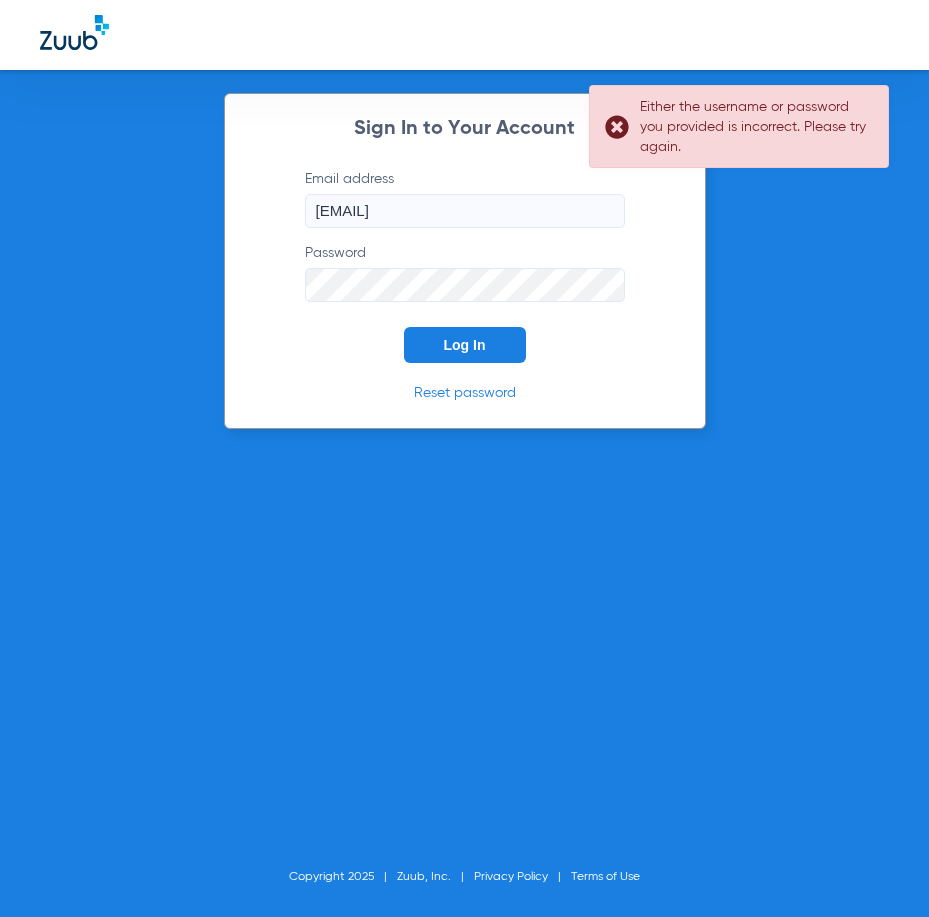 click on "Email address  cortiz@theriodental.com  Password  Log In" 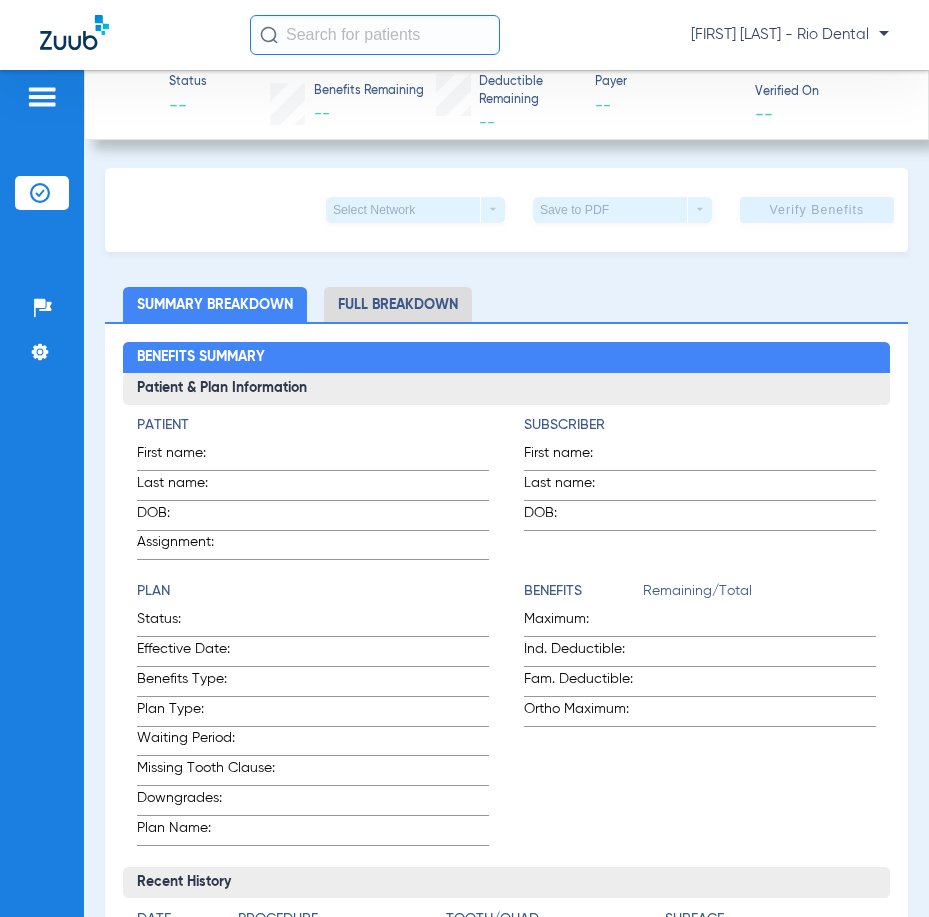 click 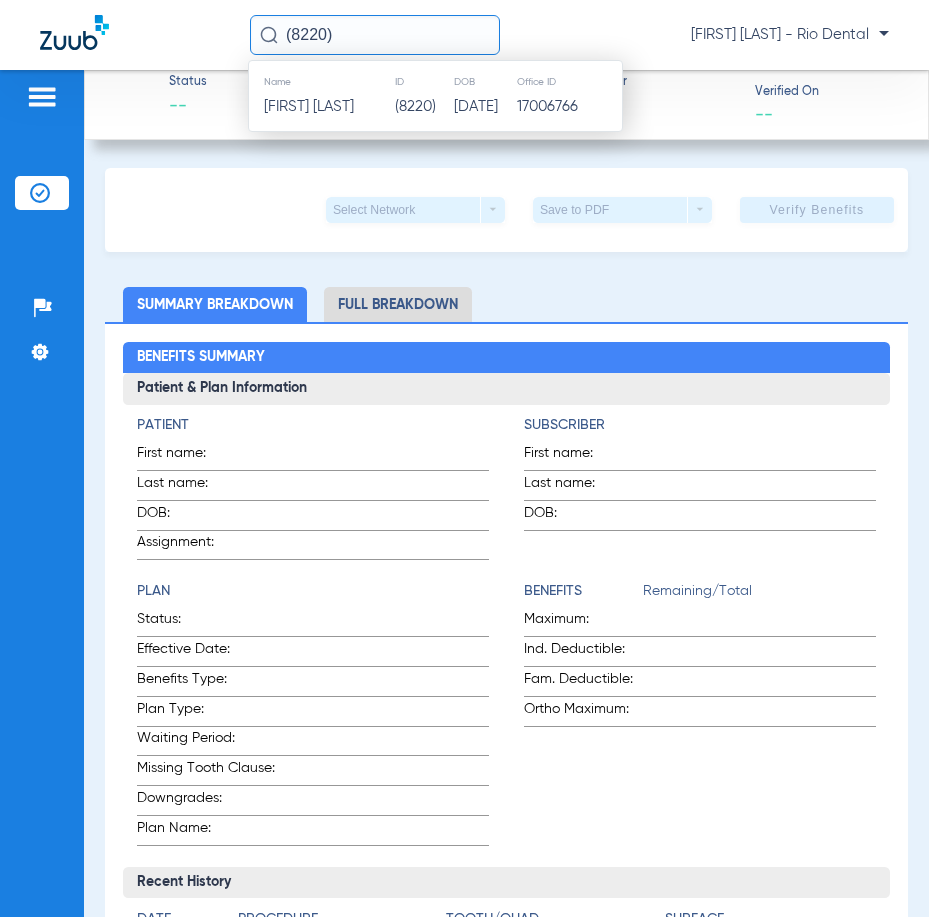 type on "8220" 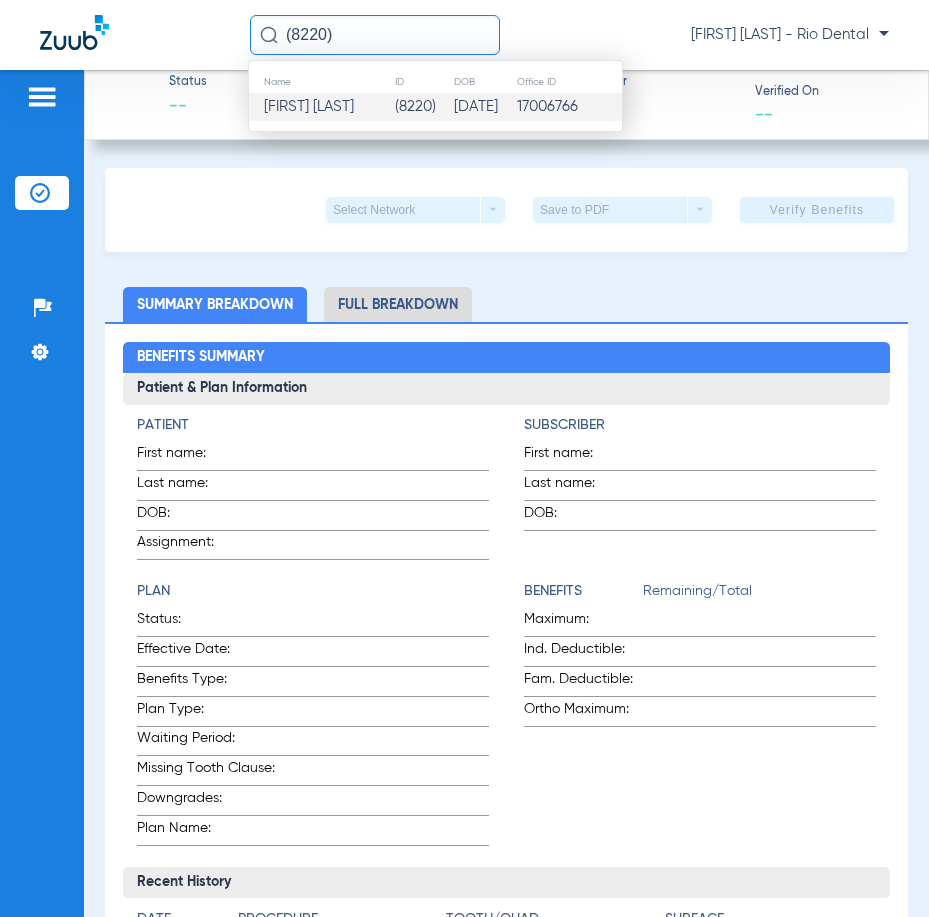click on "Blake S Thunberg" 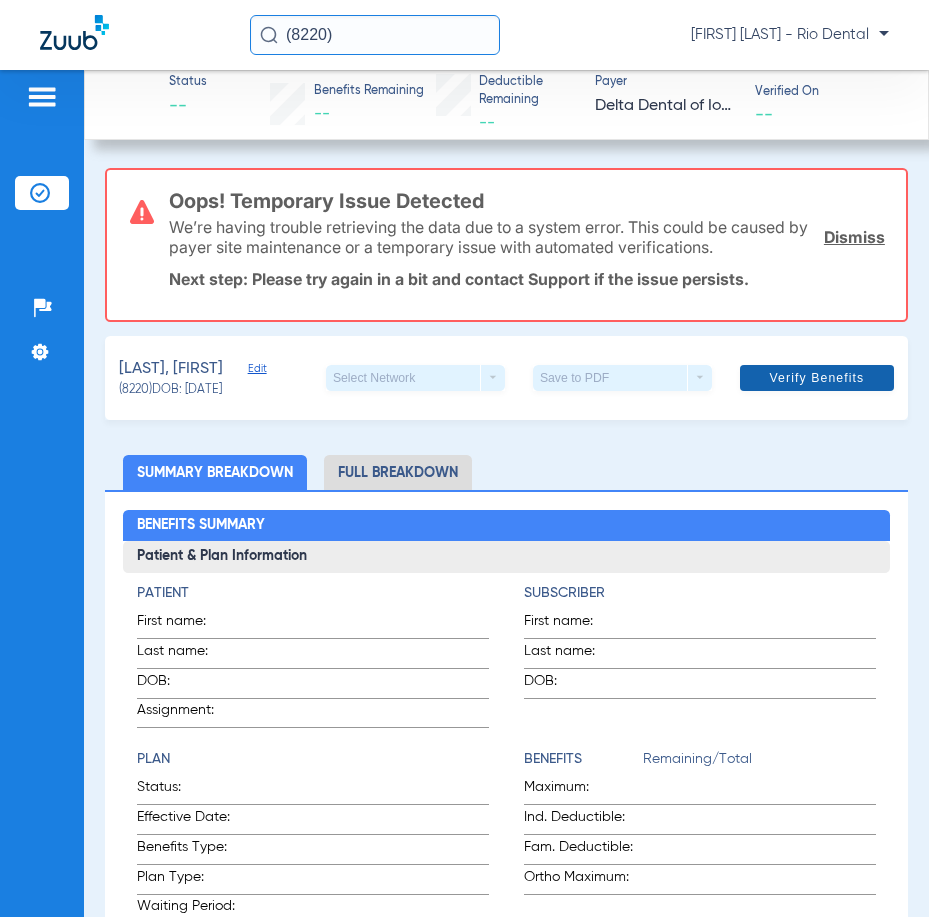 click 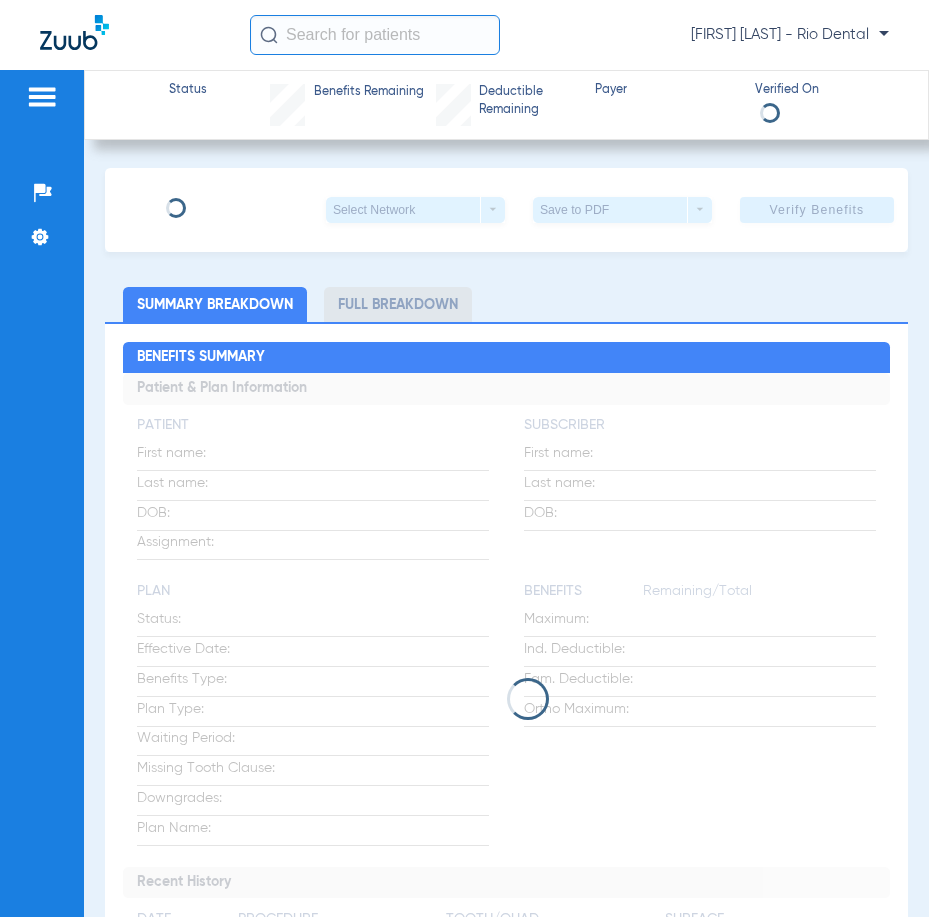 scroll, scrollTop: 0, scrollLeft: 0, axis: both 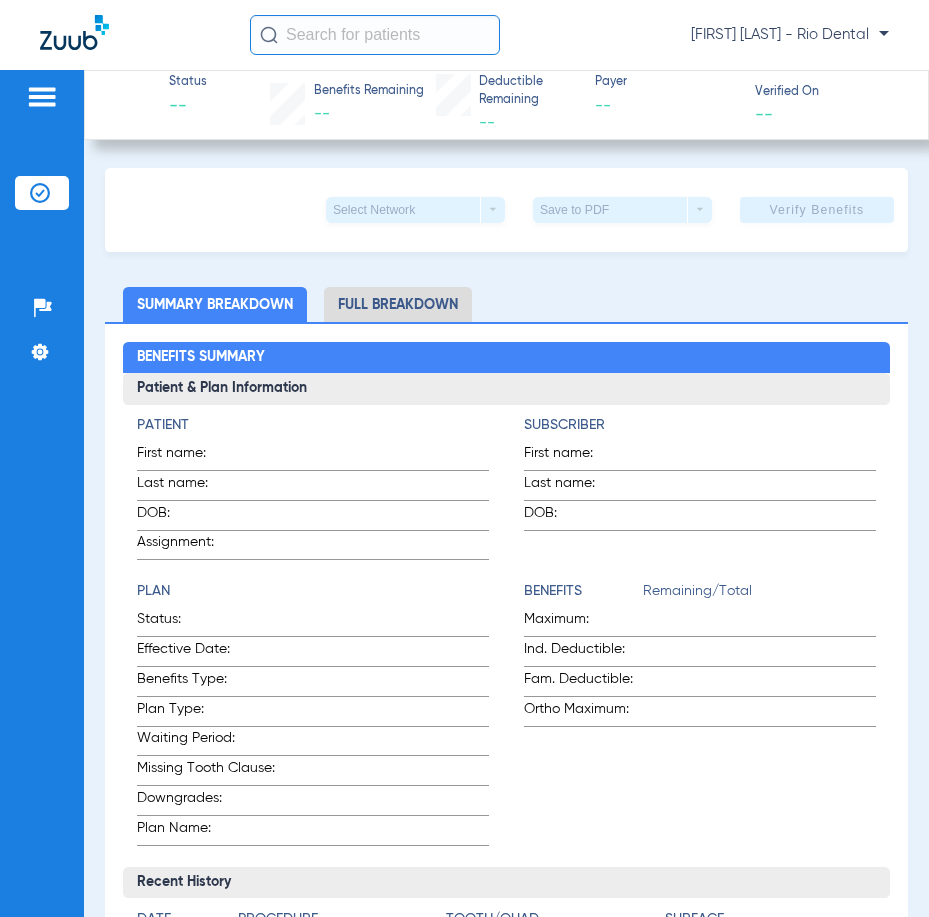 click 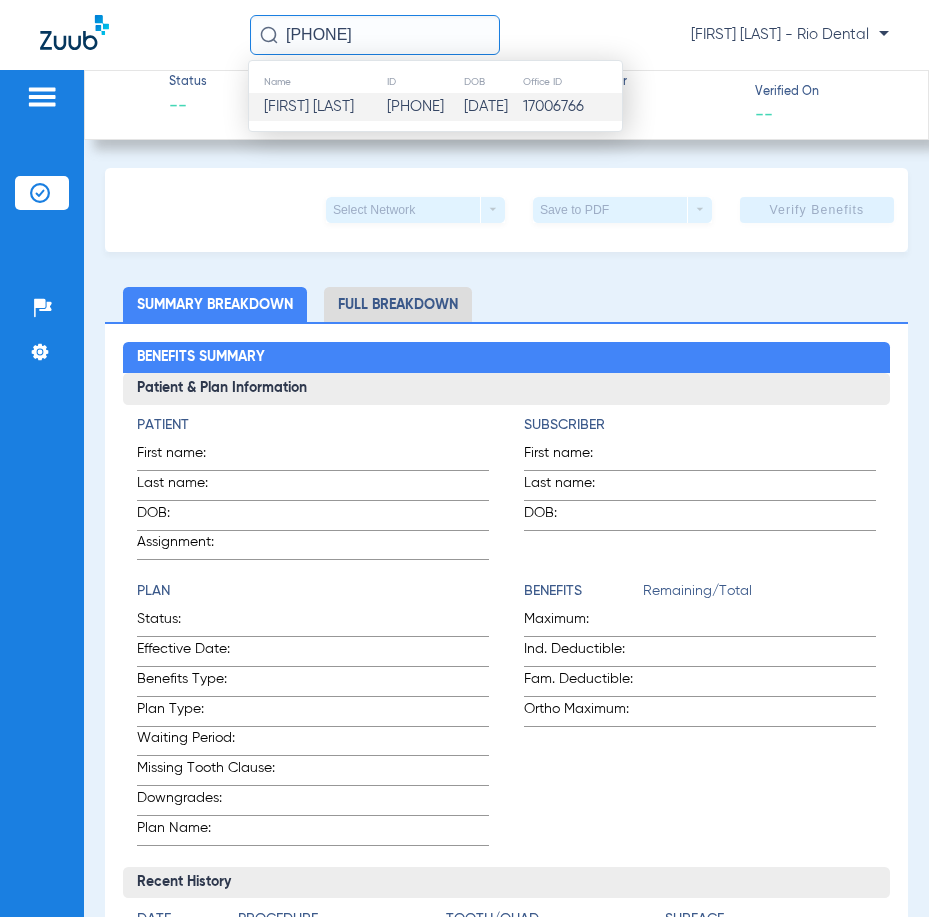 type on "[PHONE]" 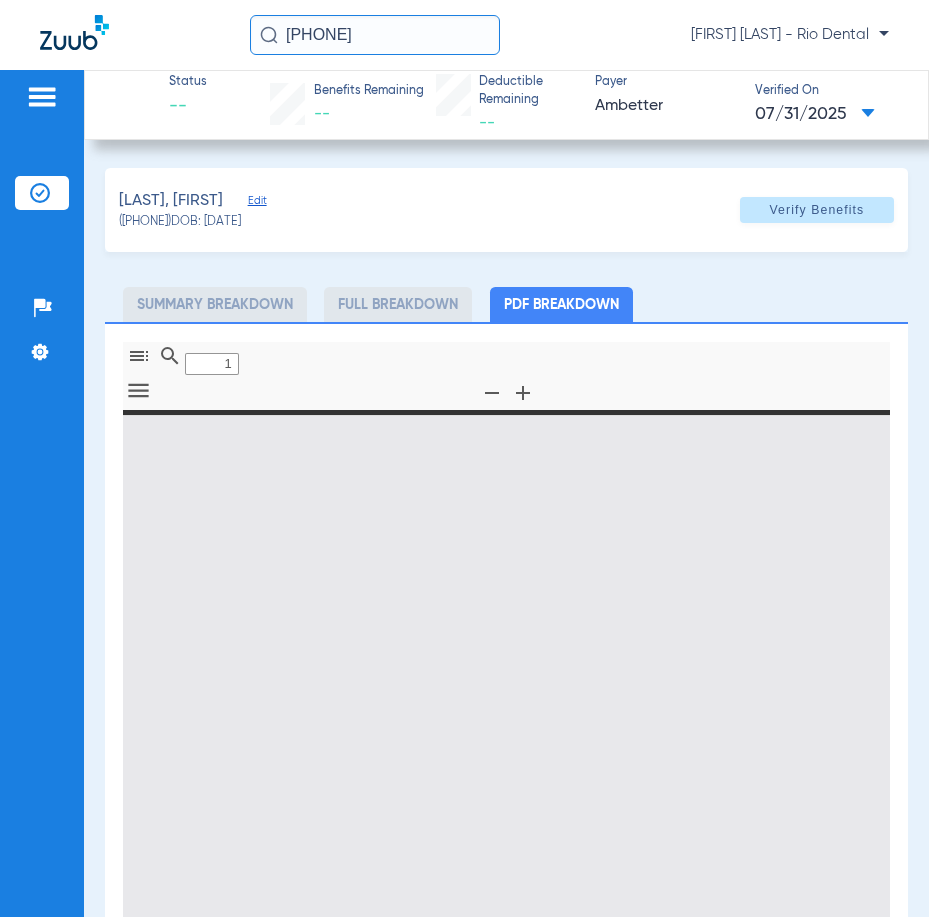 type on "0" 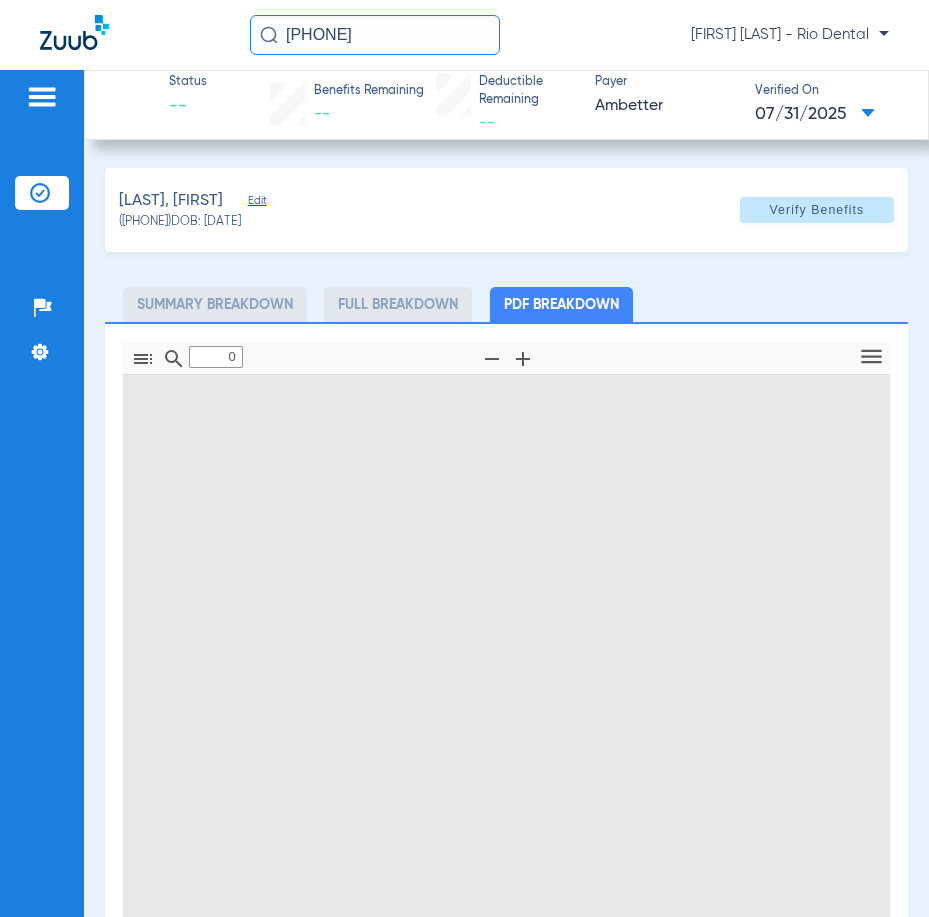 type on "1" 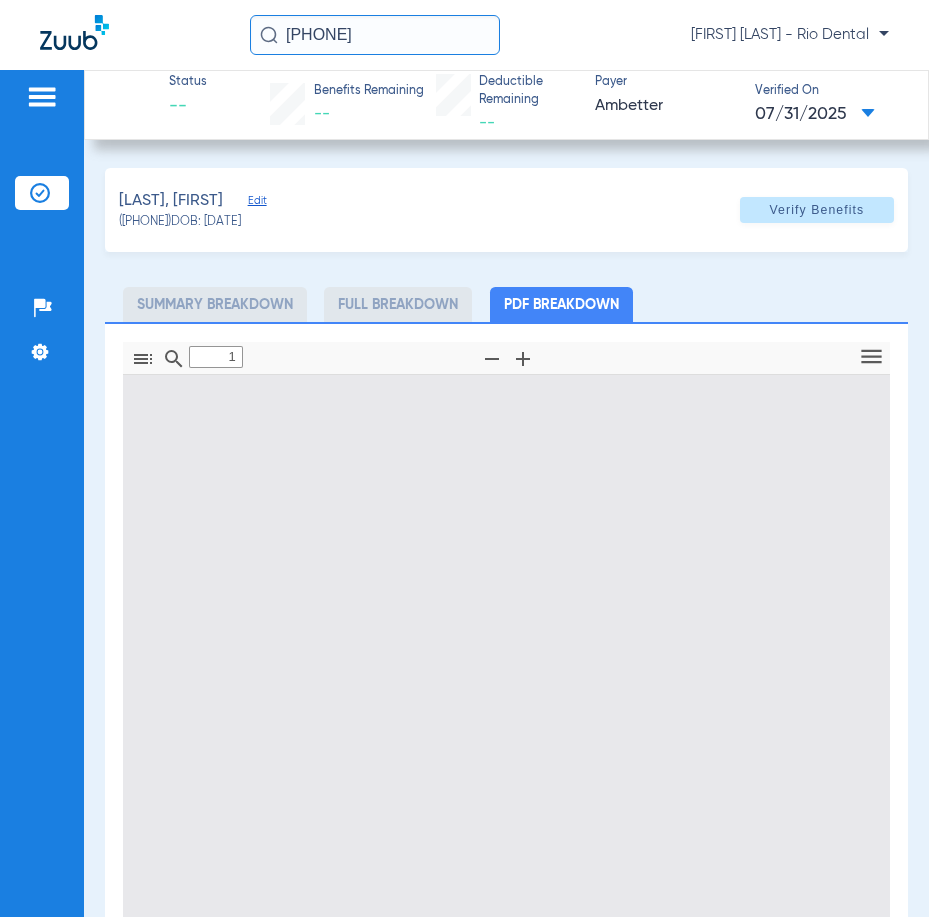 scroll, scrollTop: 10, scrollLeft: 0, axis: vertical 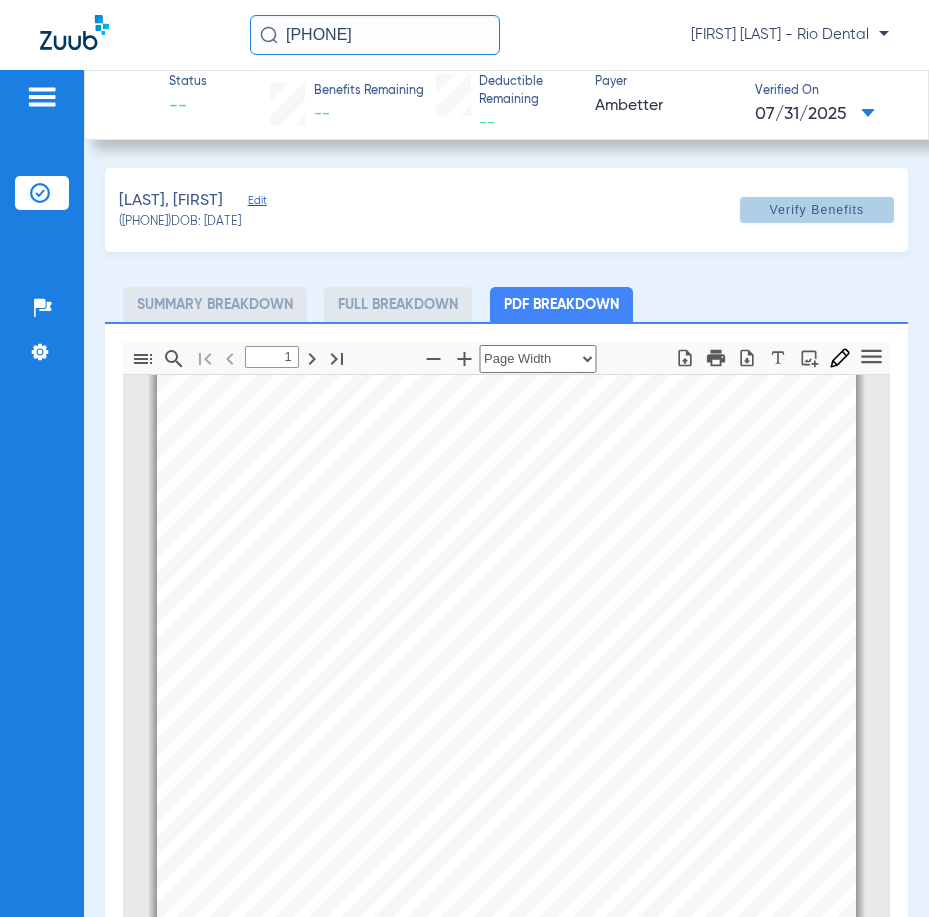 click on "Verify Benefits" 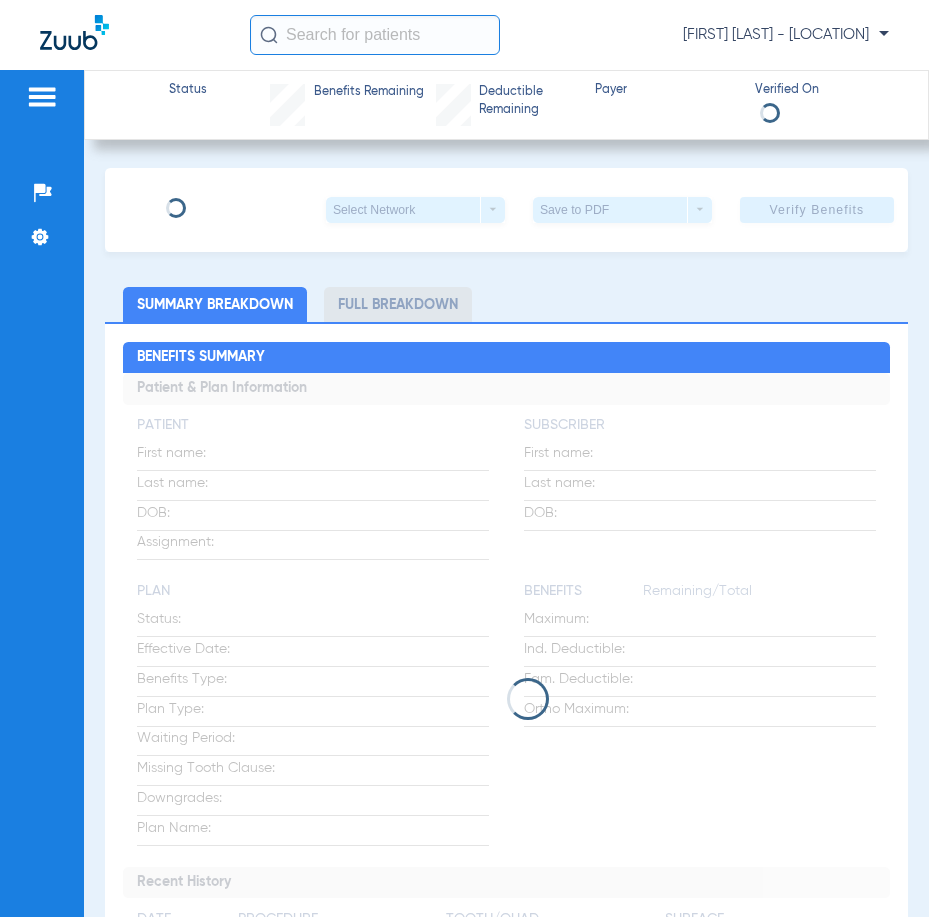scroll, scrollTop: 0, scrollLeft: 0, axis: both 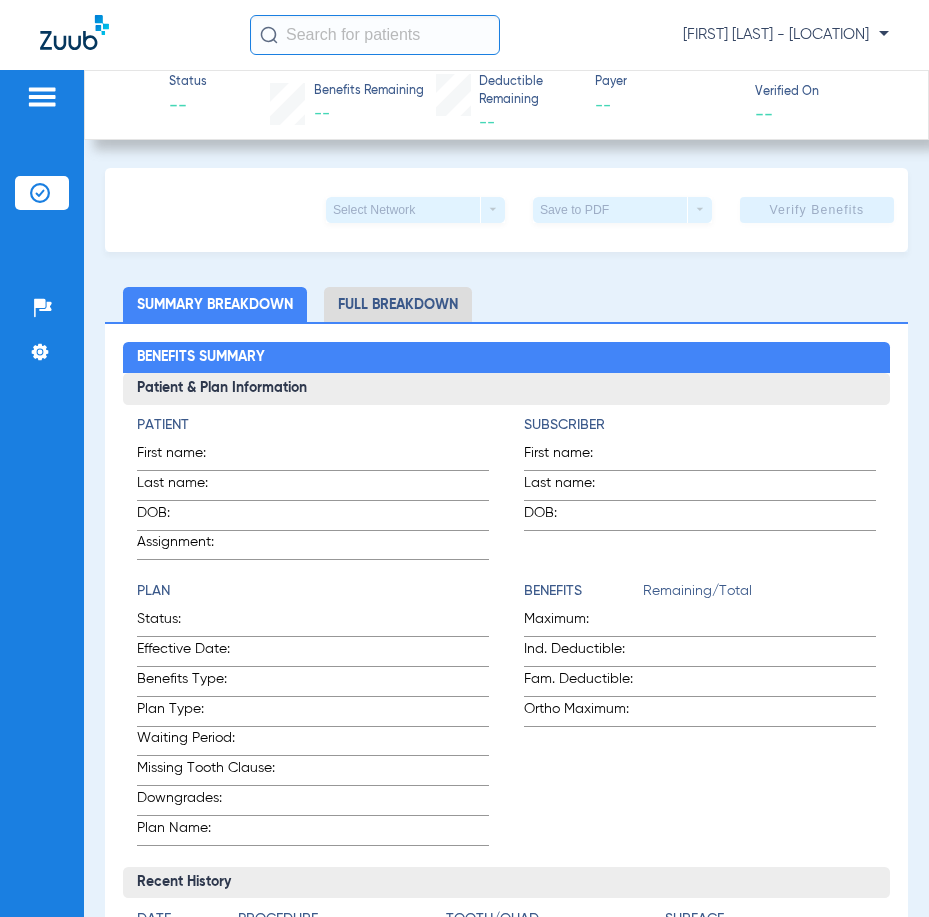 click 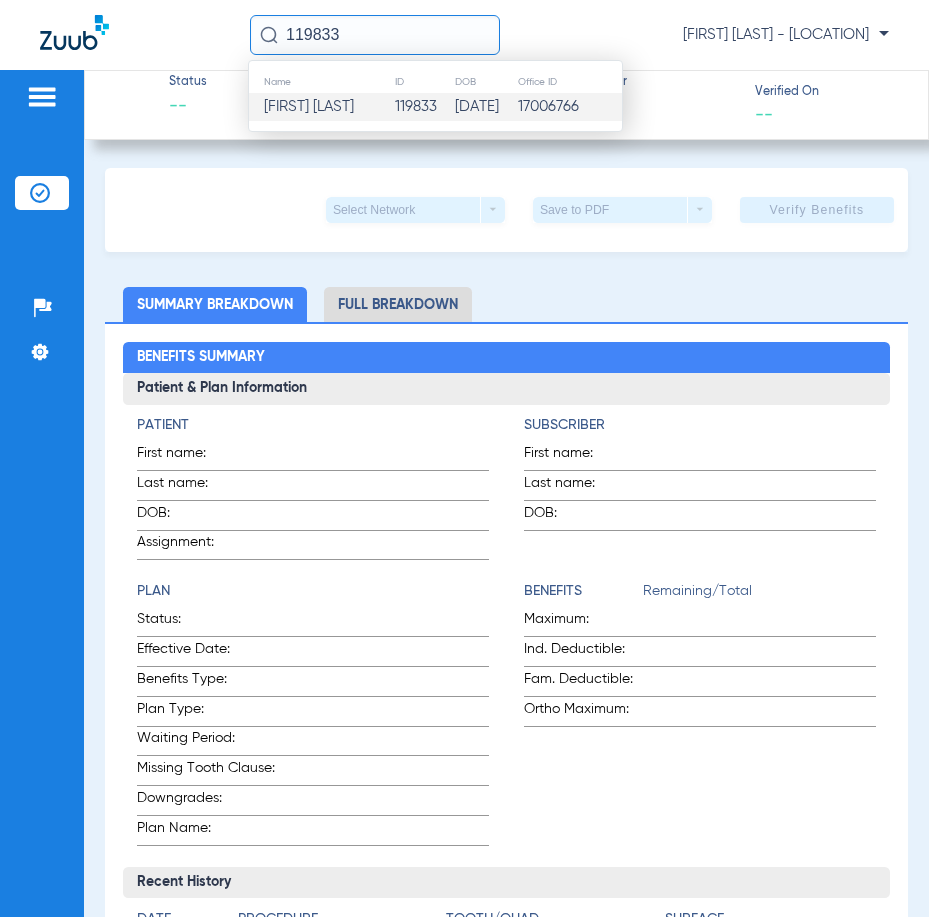type on "119833" 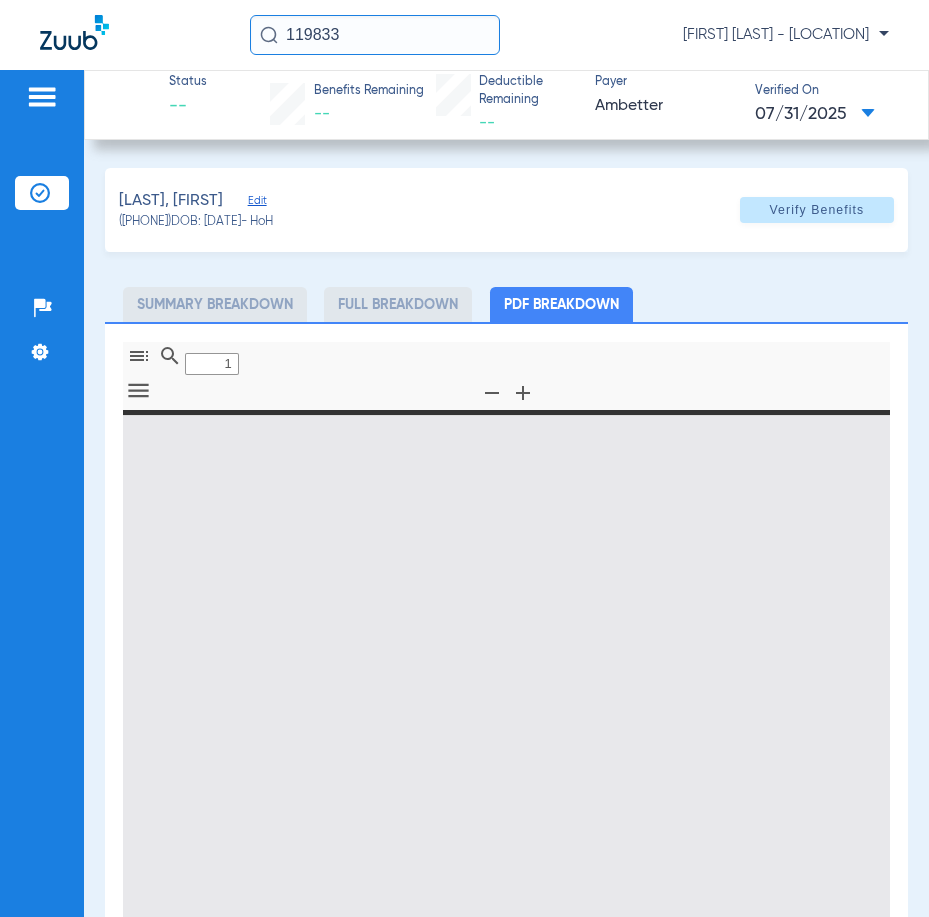 type on "0" 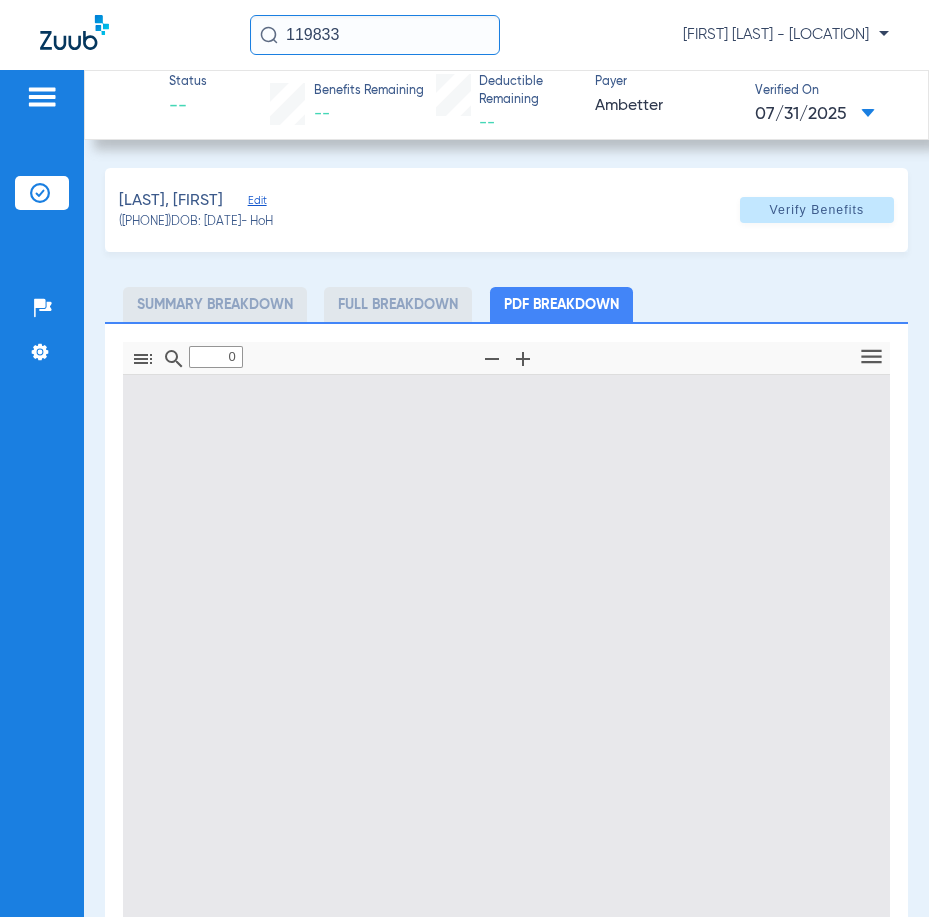 type on "1" 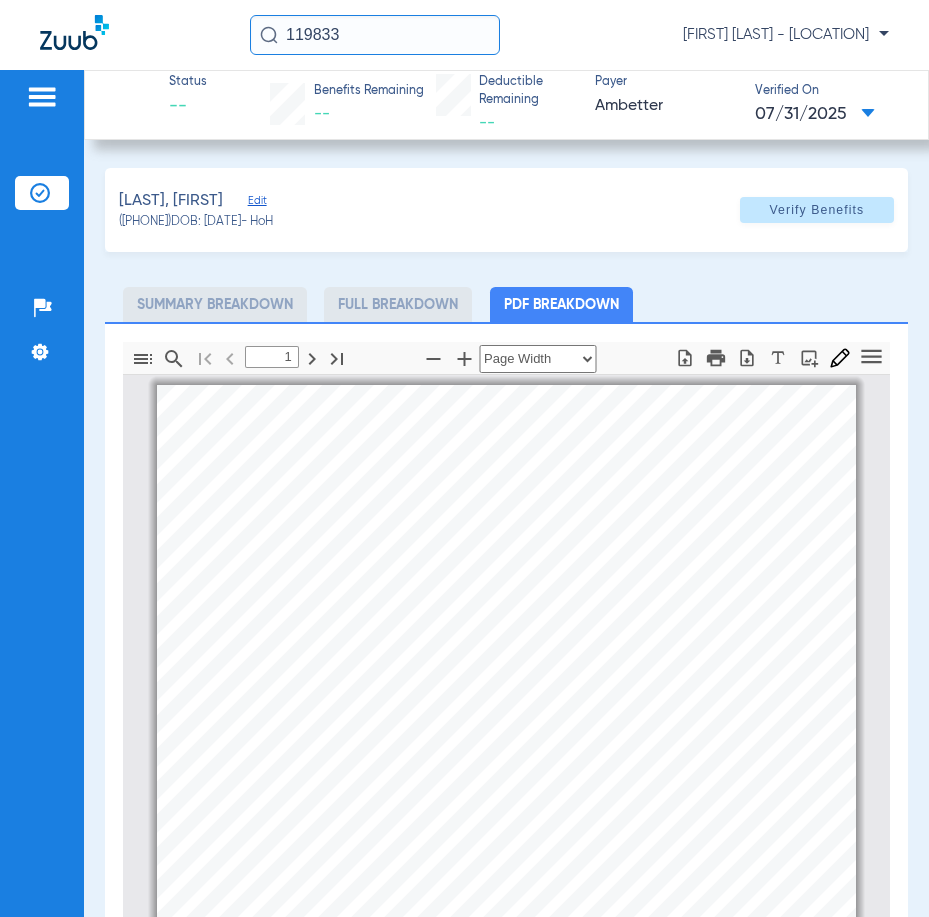 scroll, scrollTop: 10, scrollLeft: 0, axis: vertical 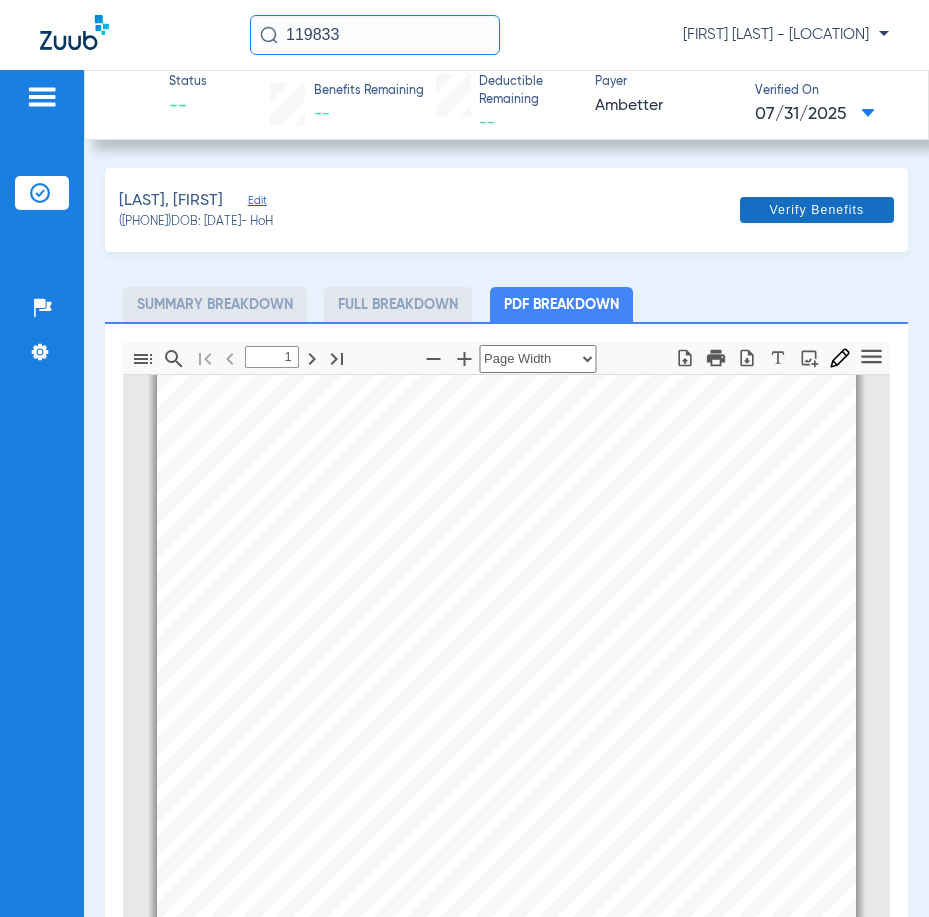click 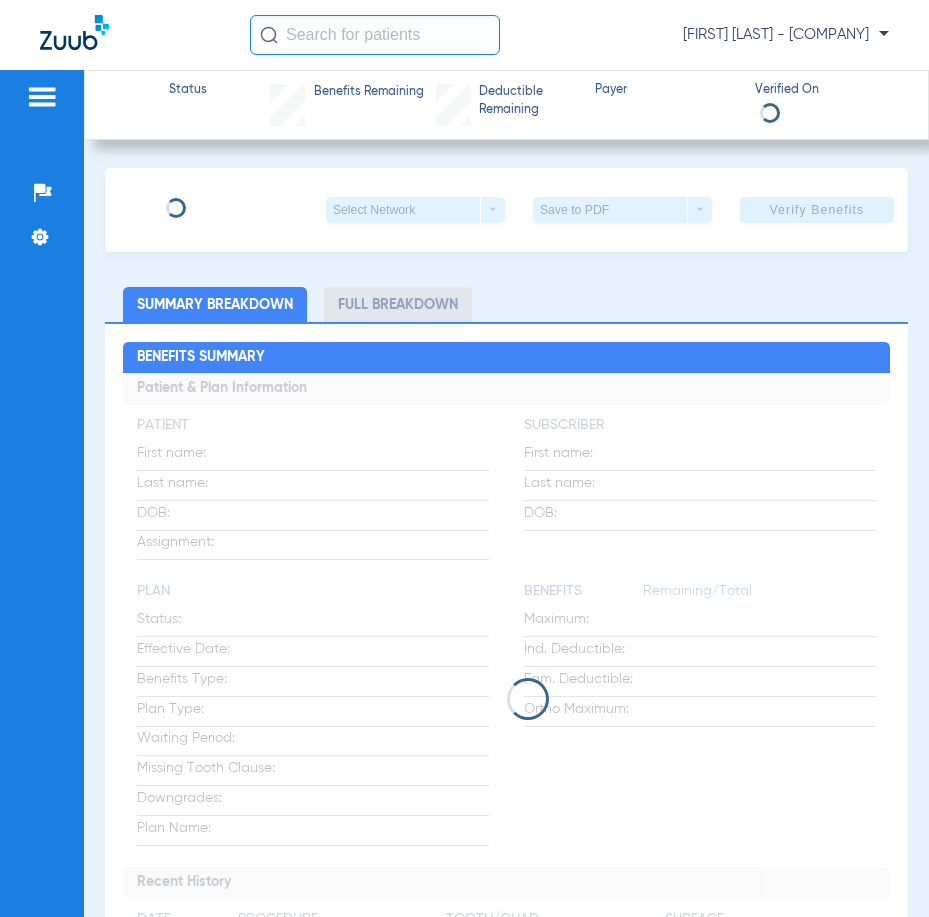 scroll, scrollTop: 0, scrollLeft: 0, axis: both 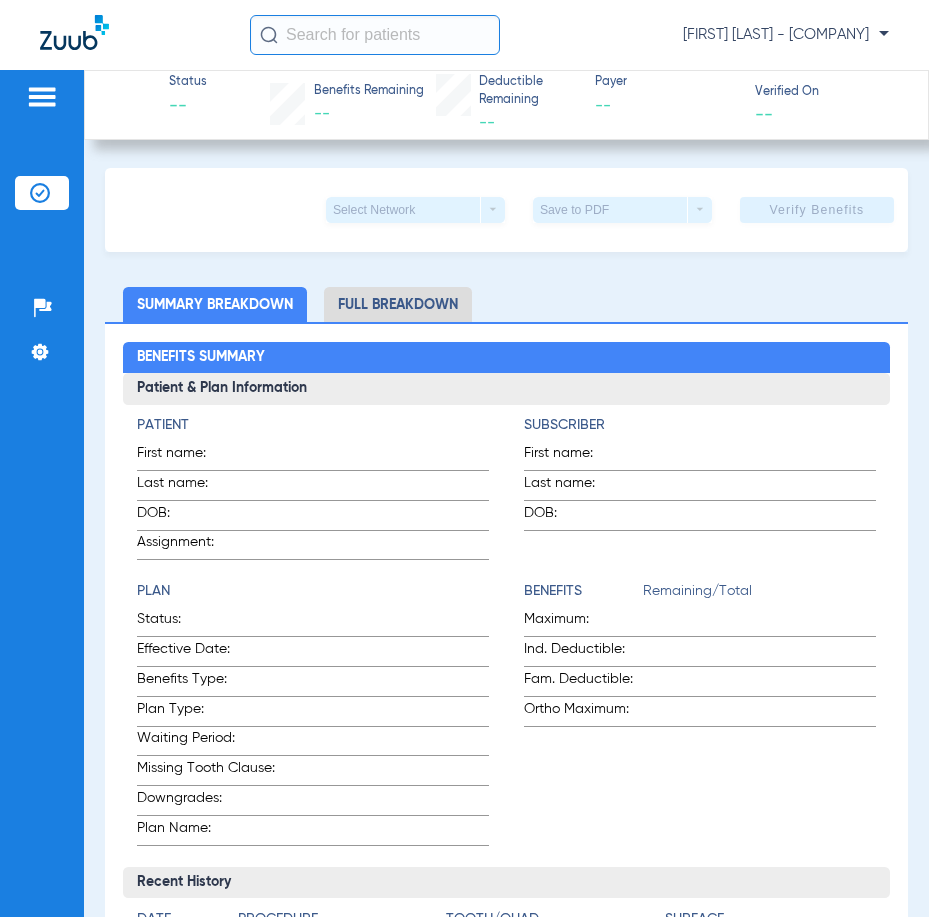 click 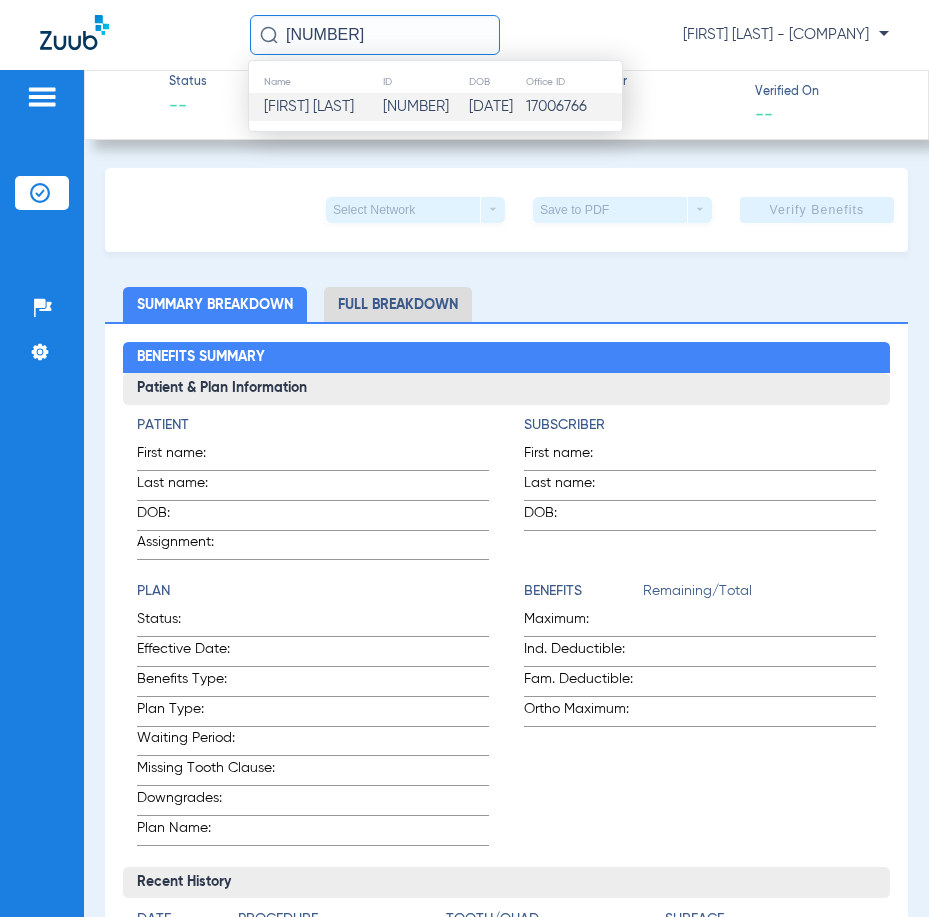 type on "132073" 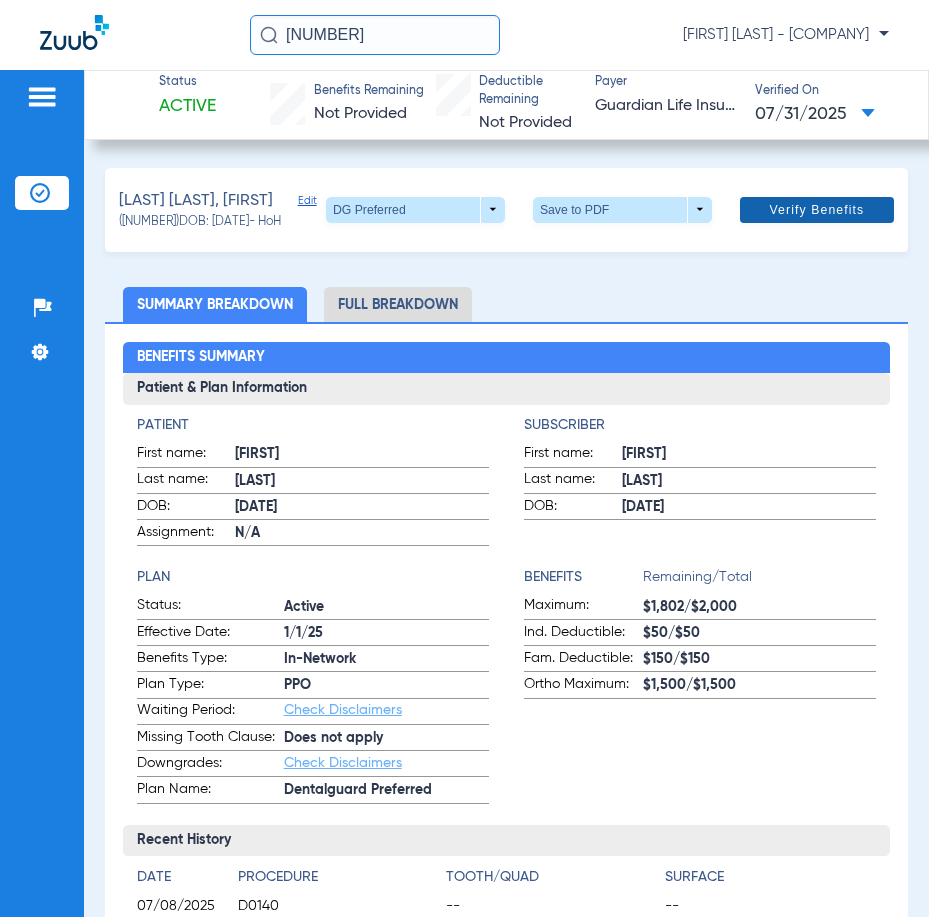 click 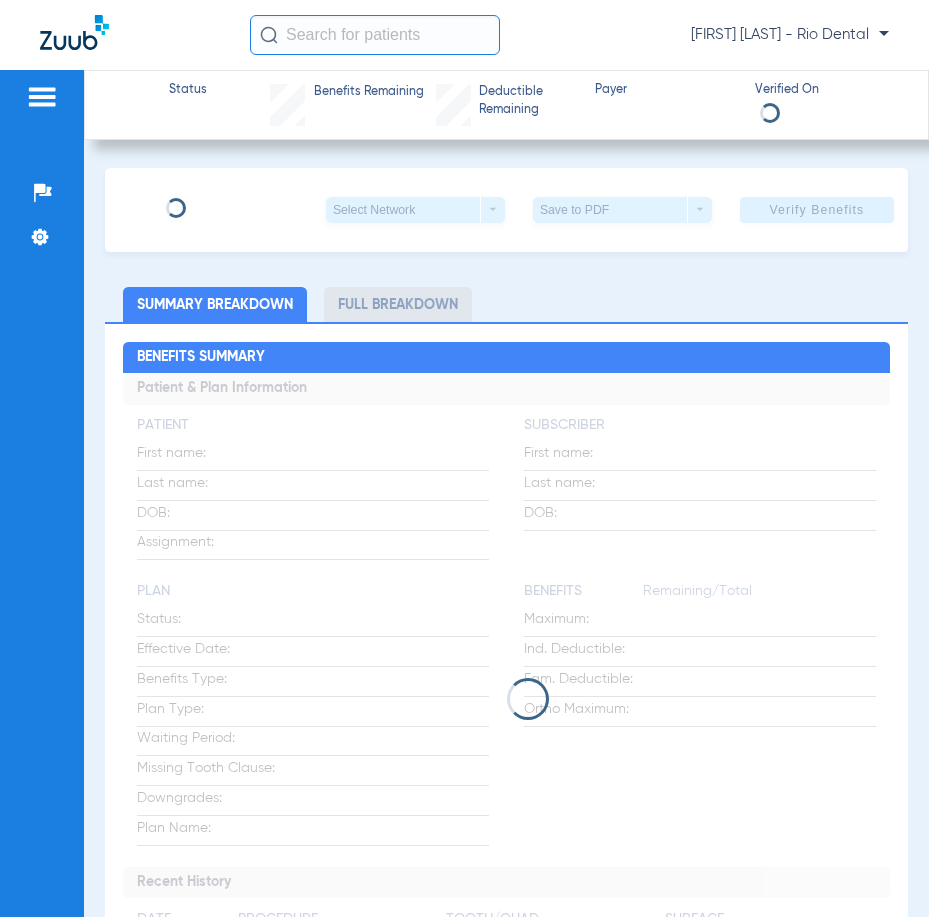 scroll, scrollTop: 0, scrollLeft: 0, axis: both 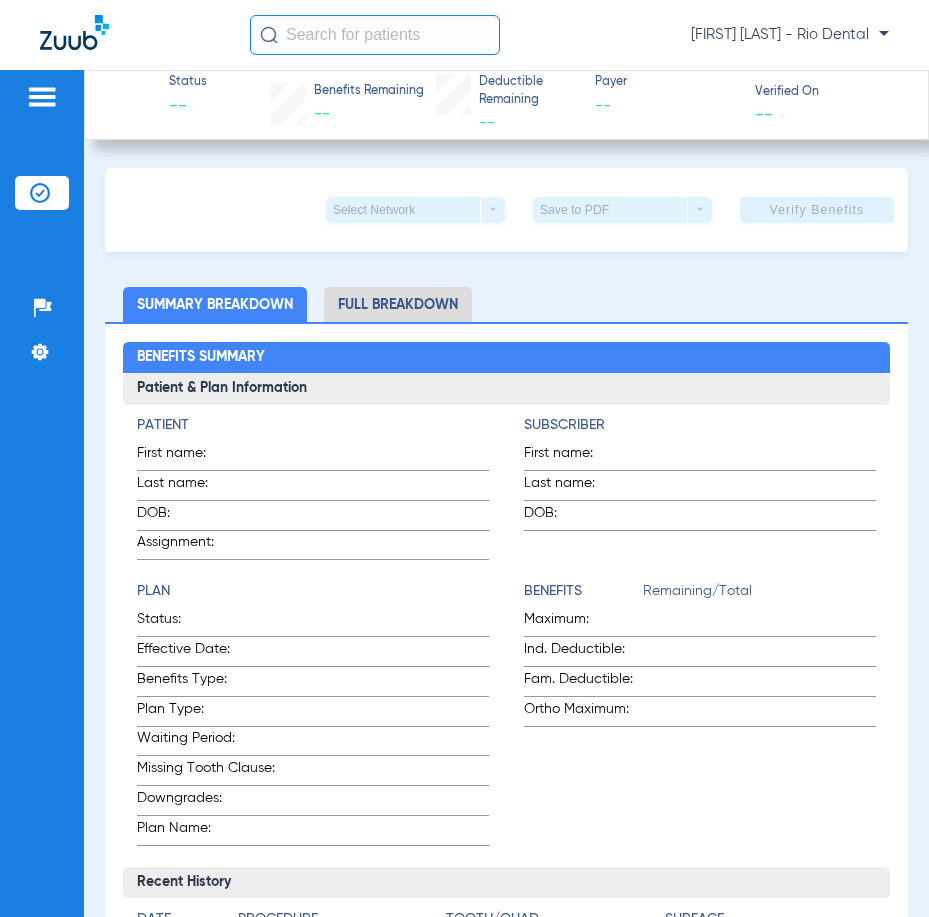 click 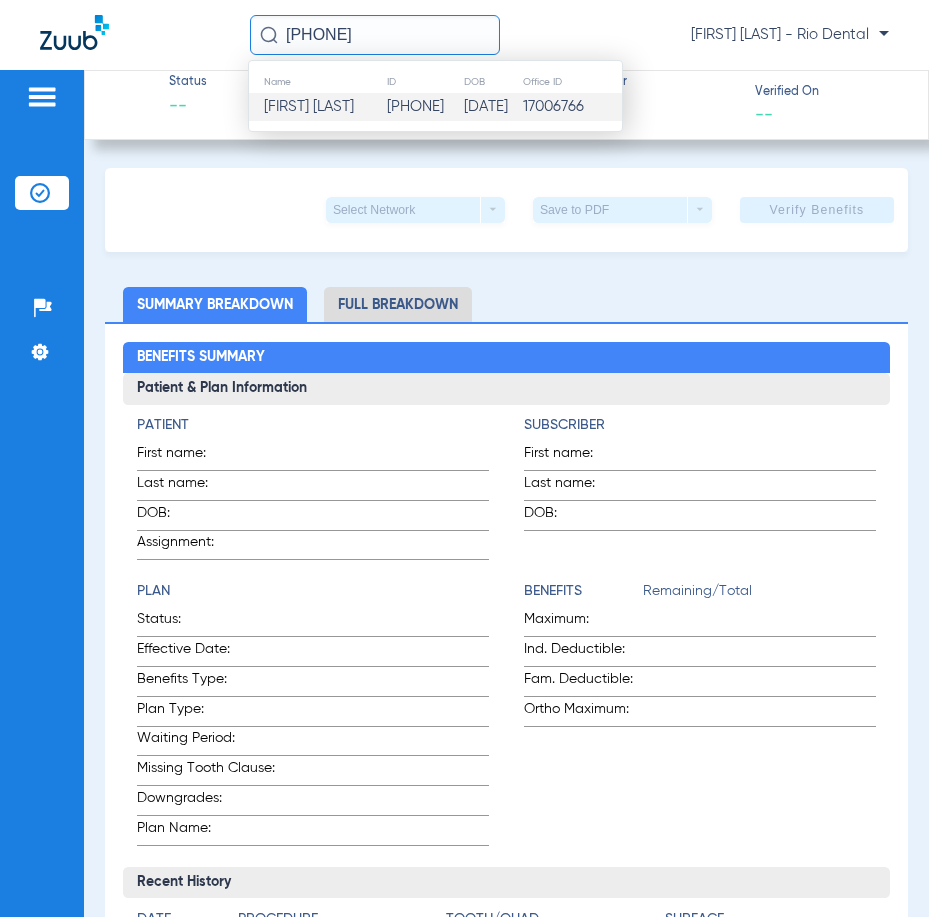 type on "70313" 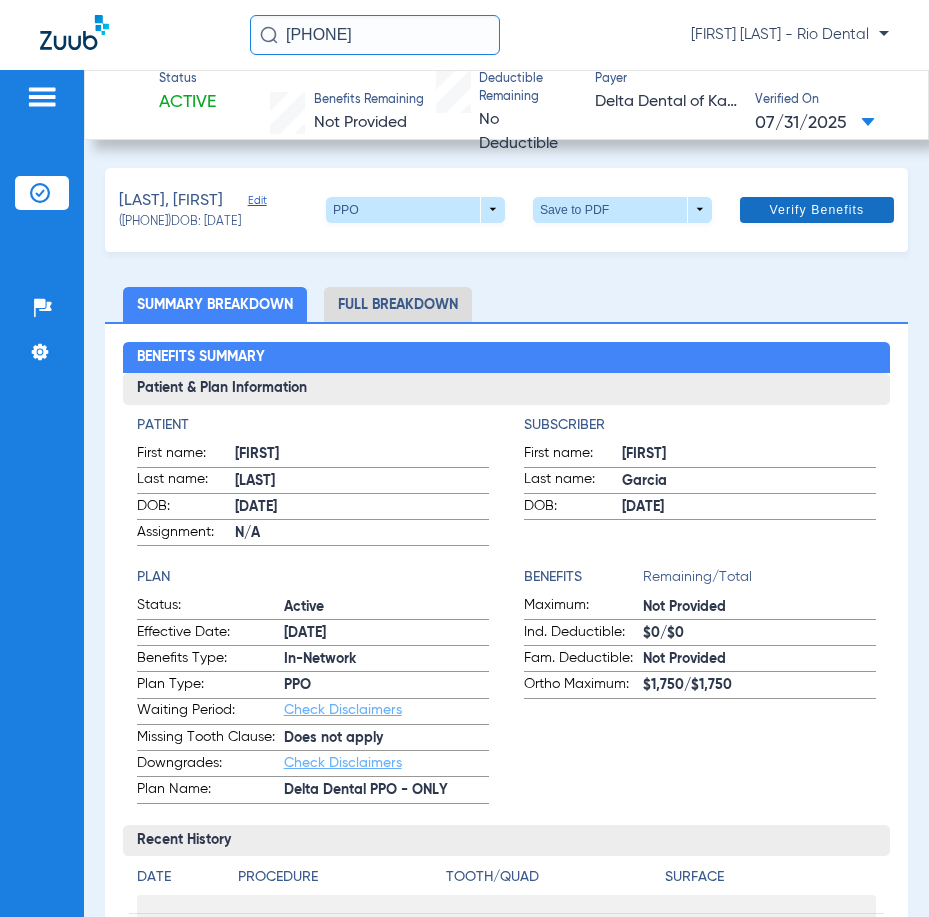 click 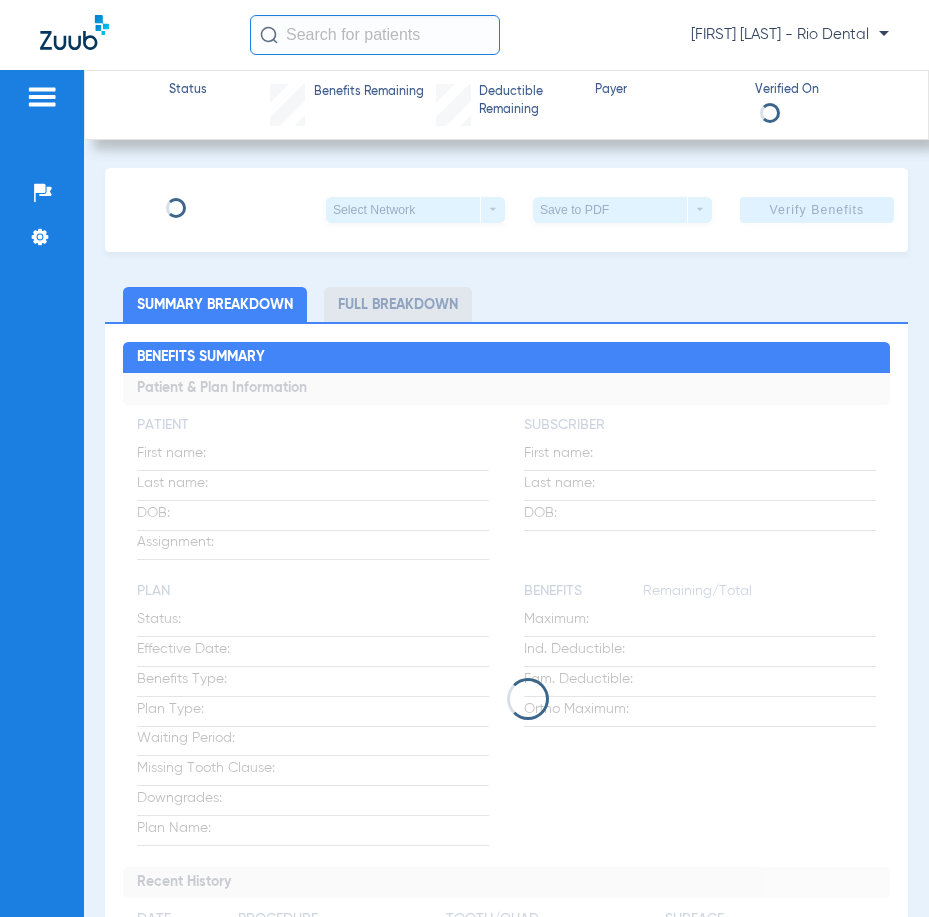 scroll, scrollTop: 0, scrollLeft: 0, axis: both 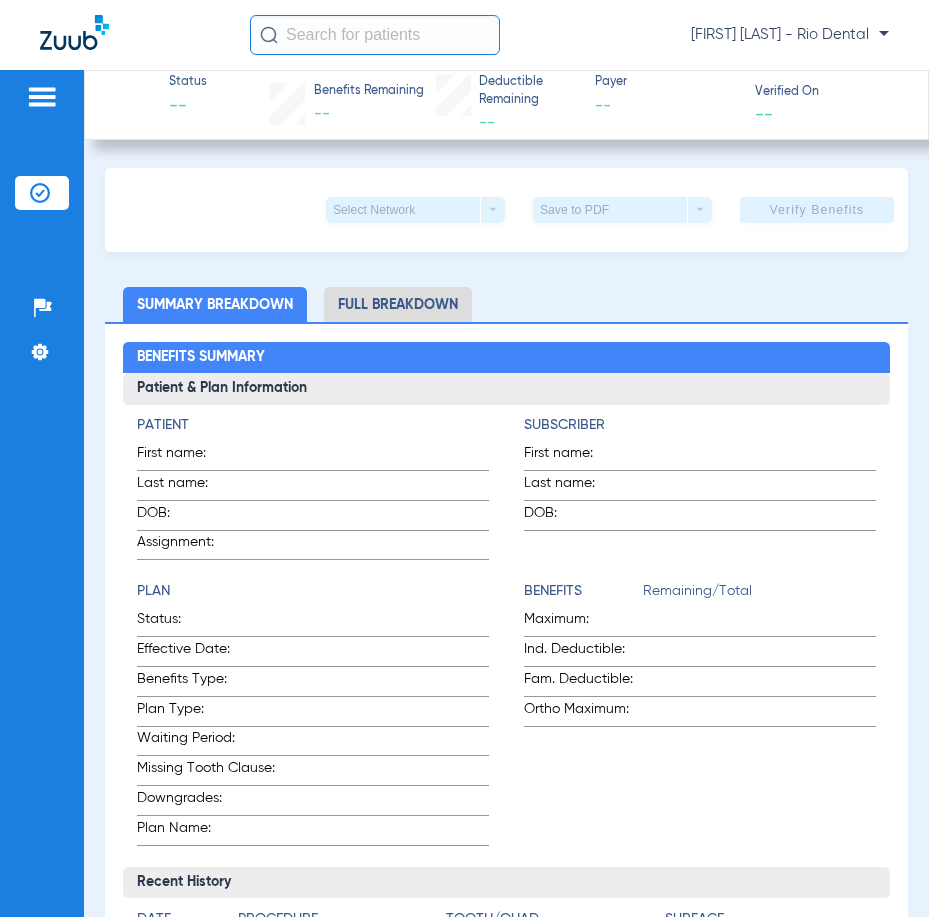 click 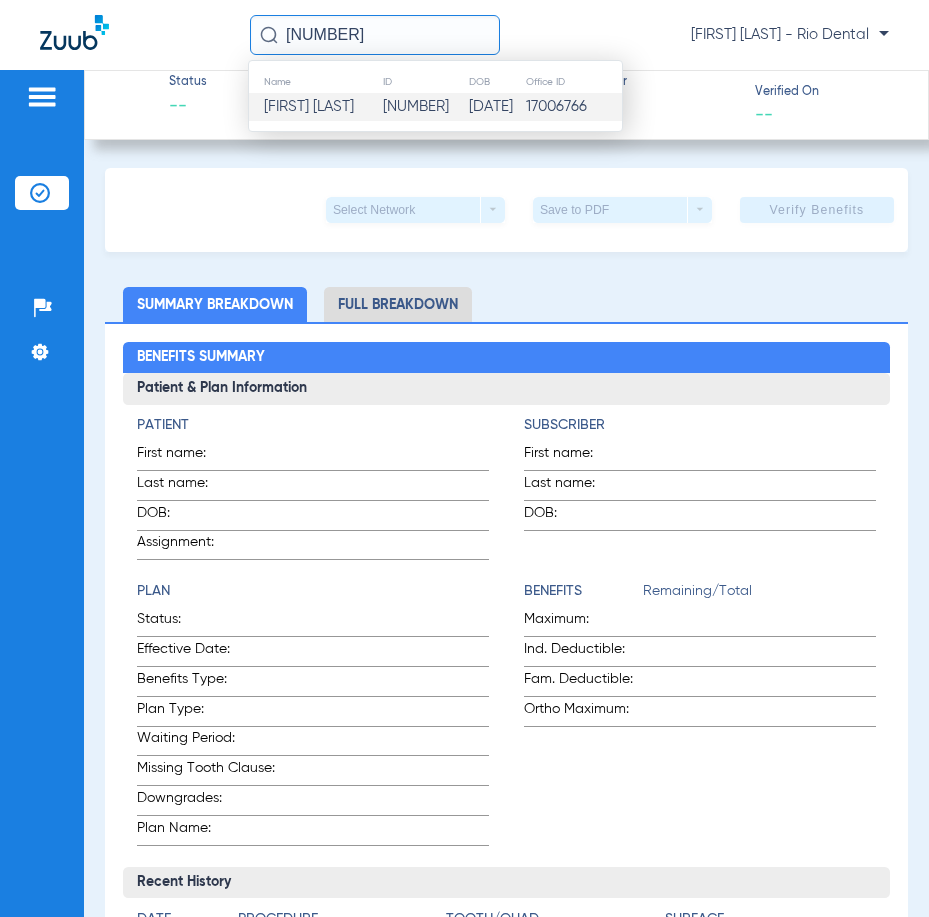 type on "20262" 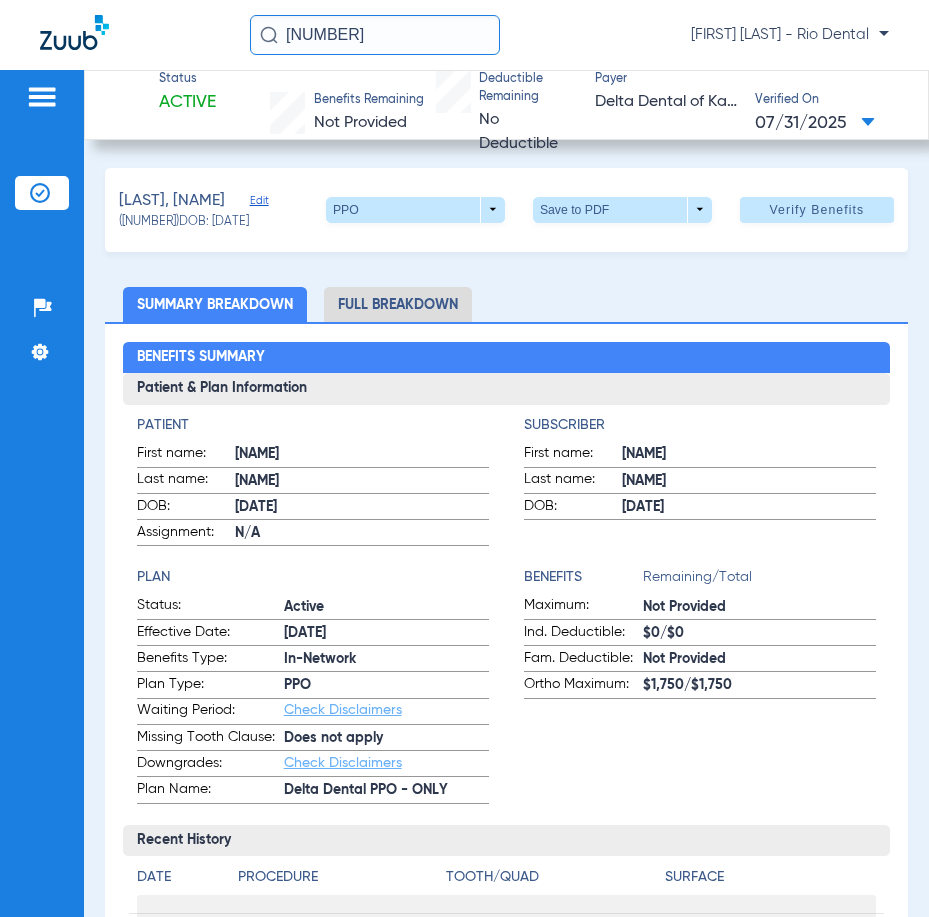 click on "Verify Benefits" 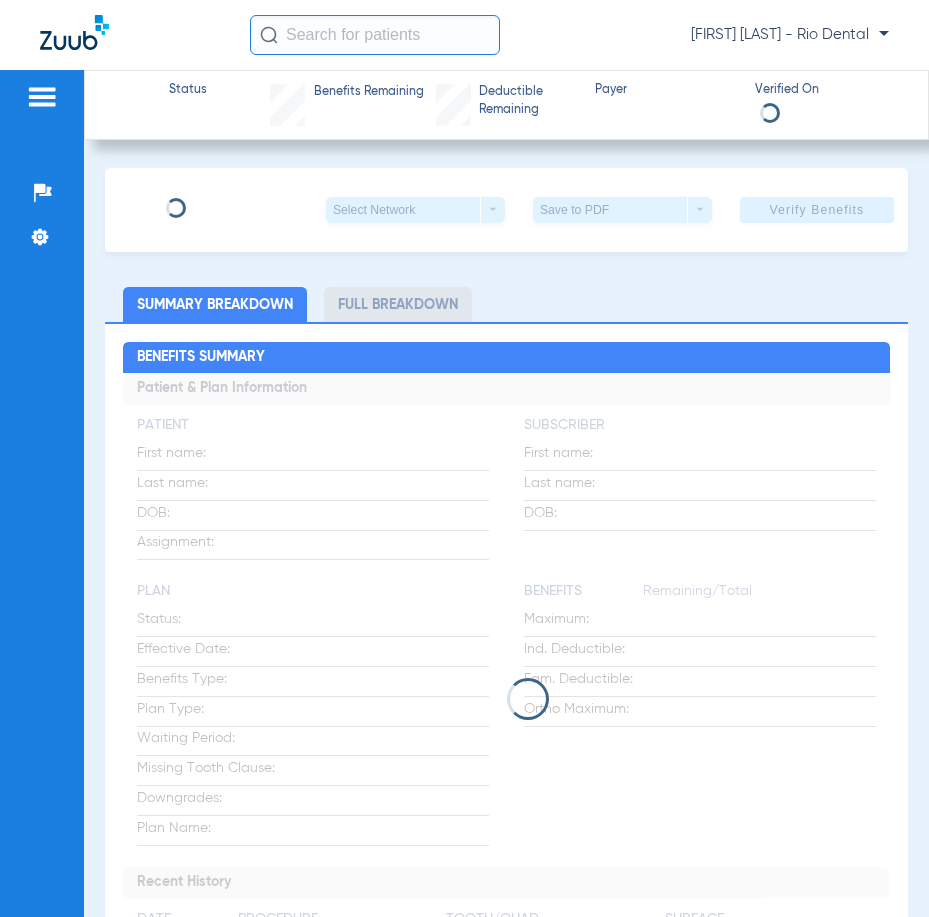 scroll, scrollTop: 0, scrollLeft: 0, axis: both 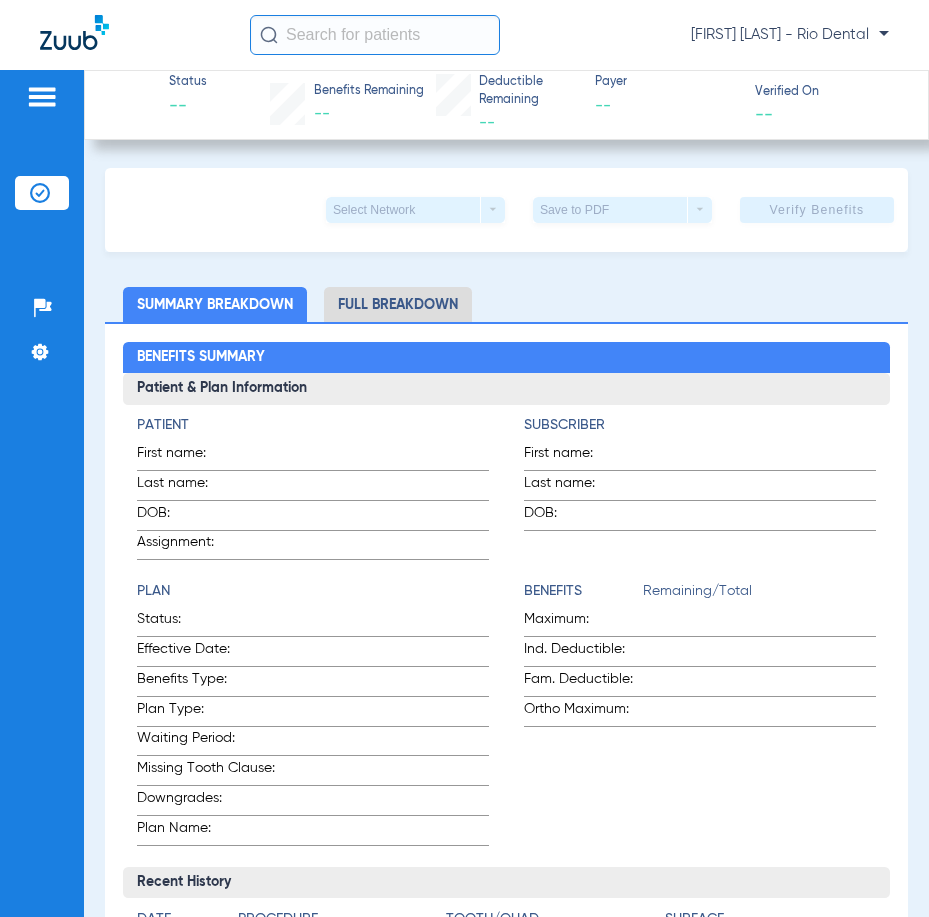 drag, startPoint x: 361, startPoint y: 42, endPoint x: 341, endPoint y: 41, distance: 20.024984 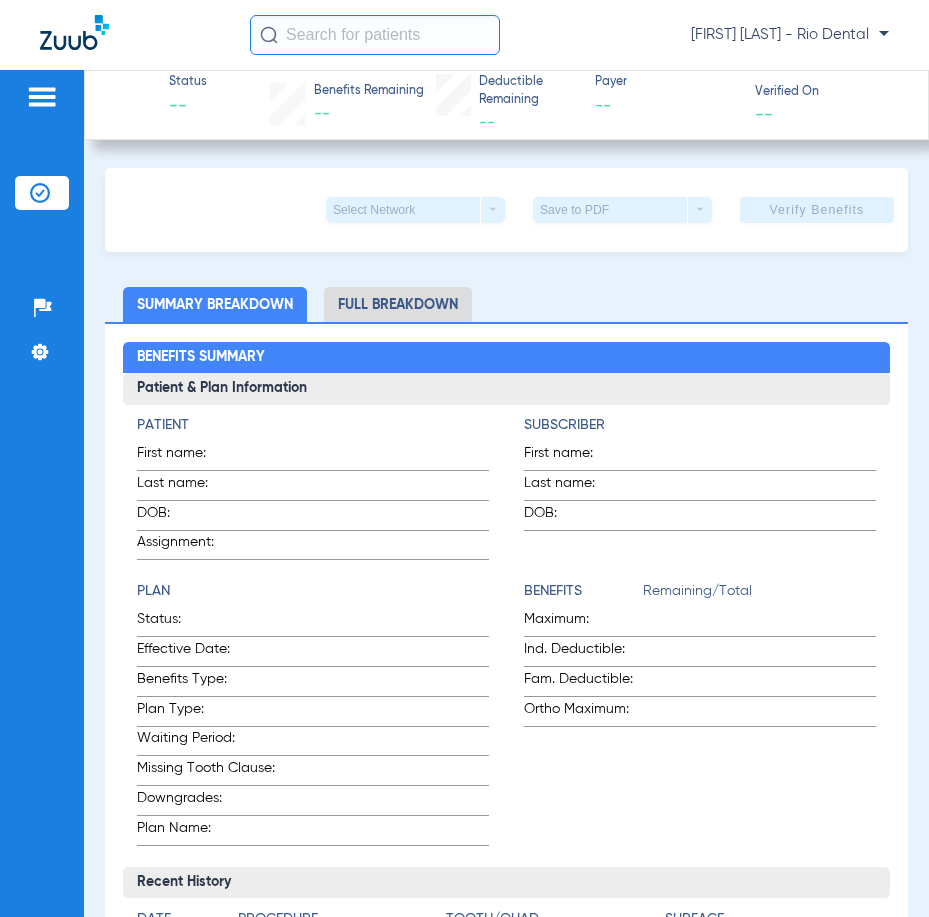 click 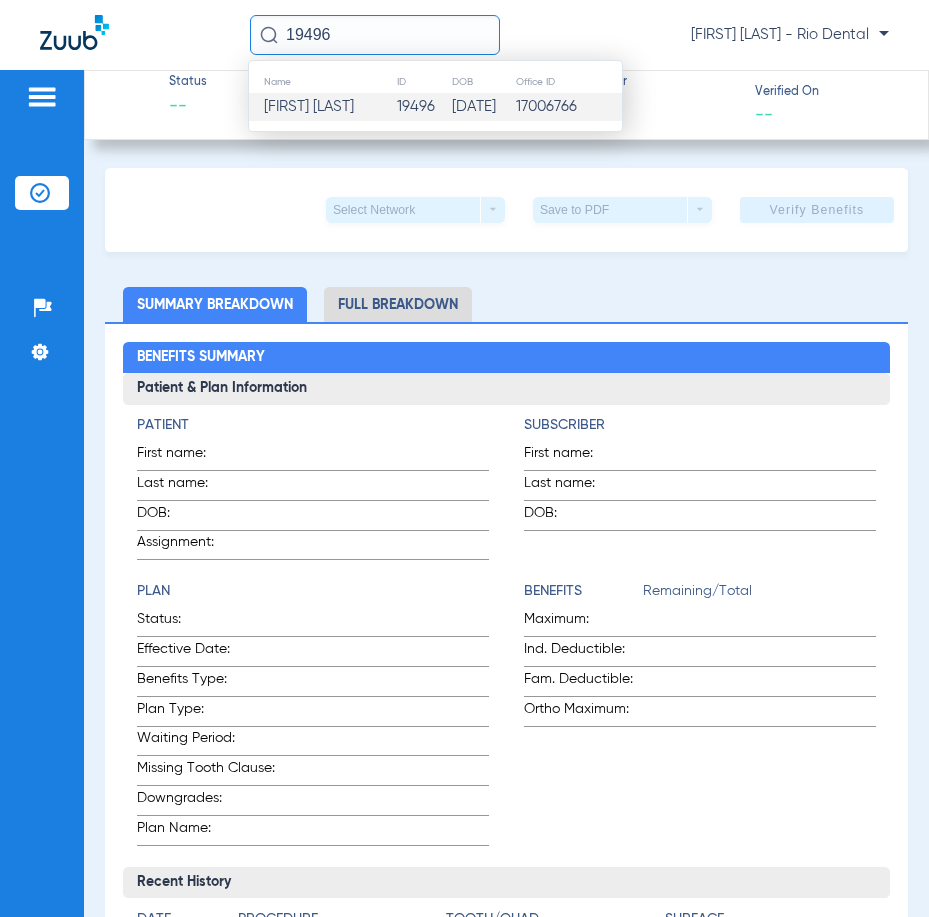 type on "19496" 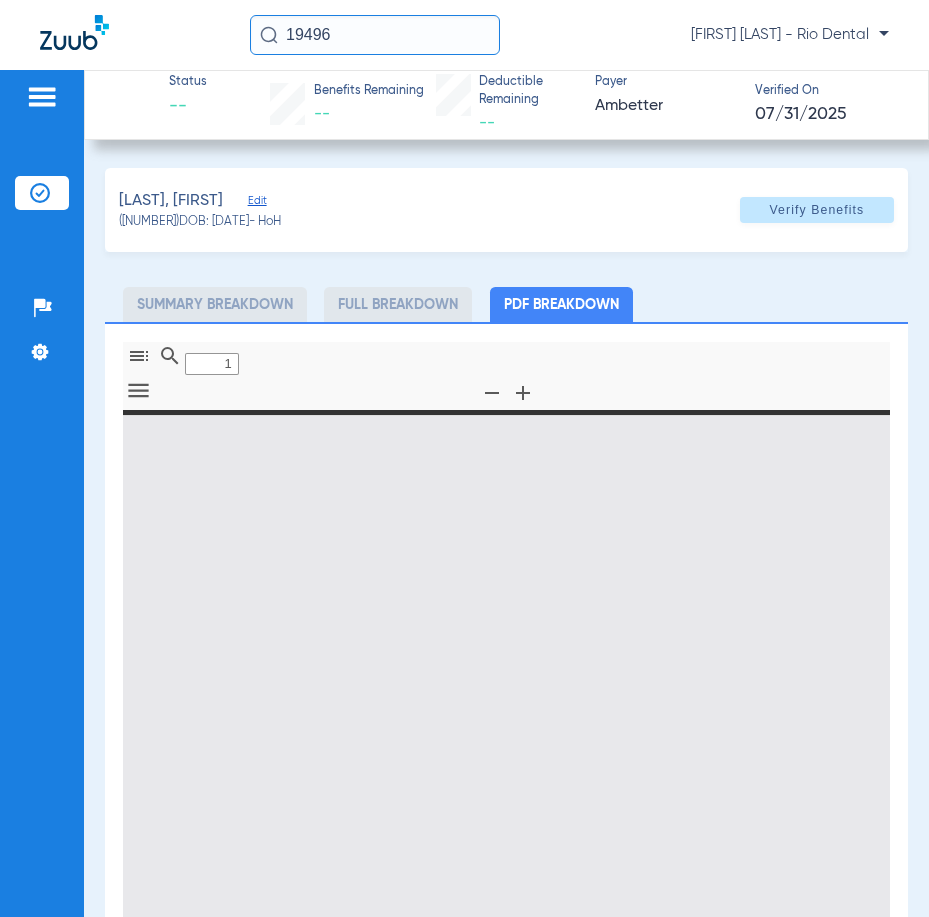 type on "0" 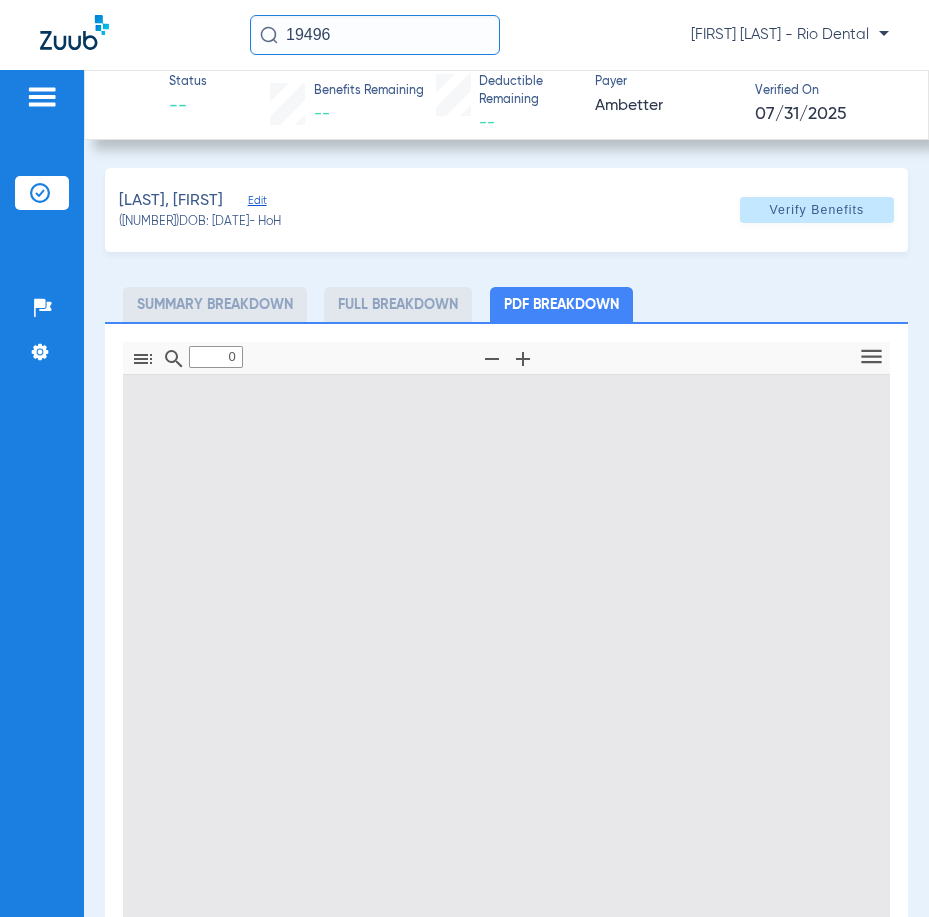 type on "1" 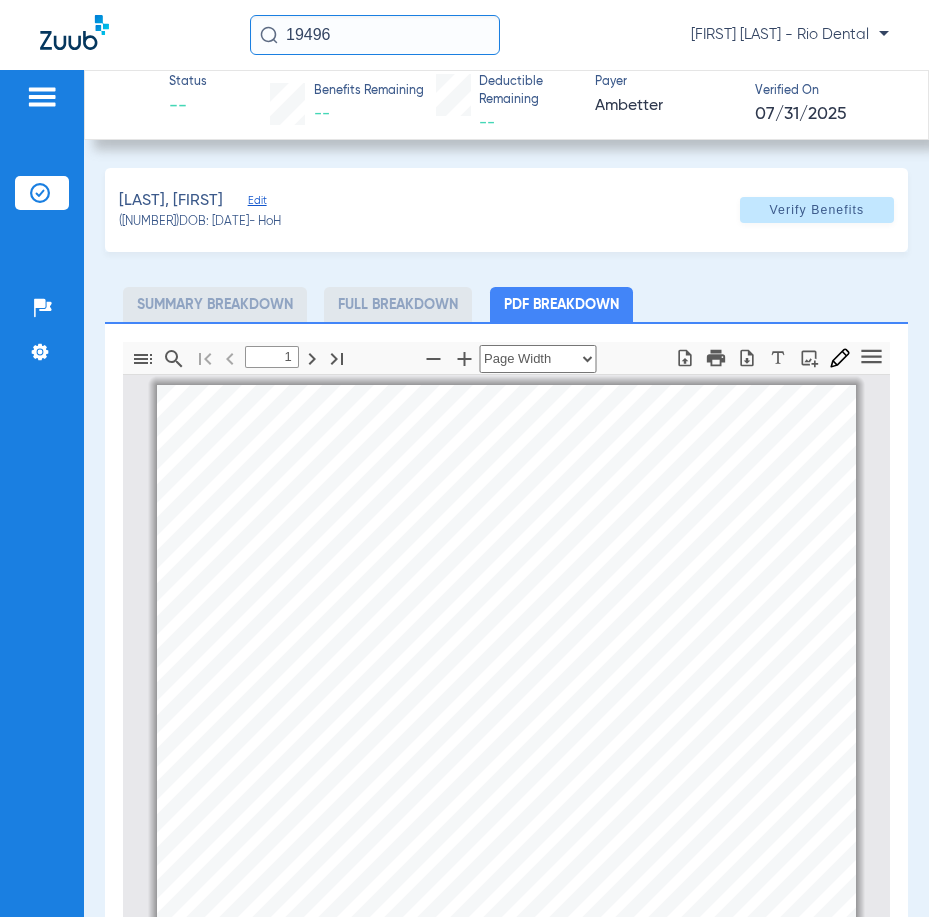 scroll, scrollTop: 10, scrollLeft: 0, axis: vertical 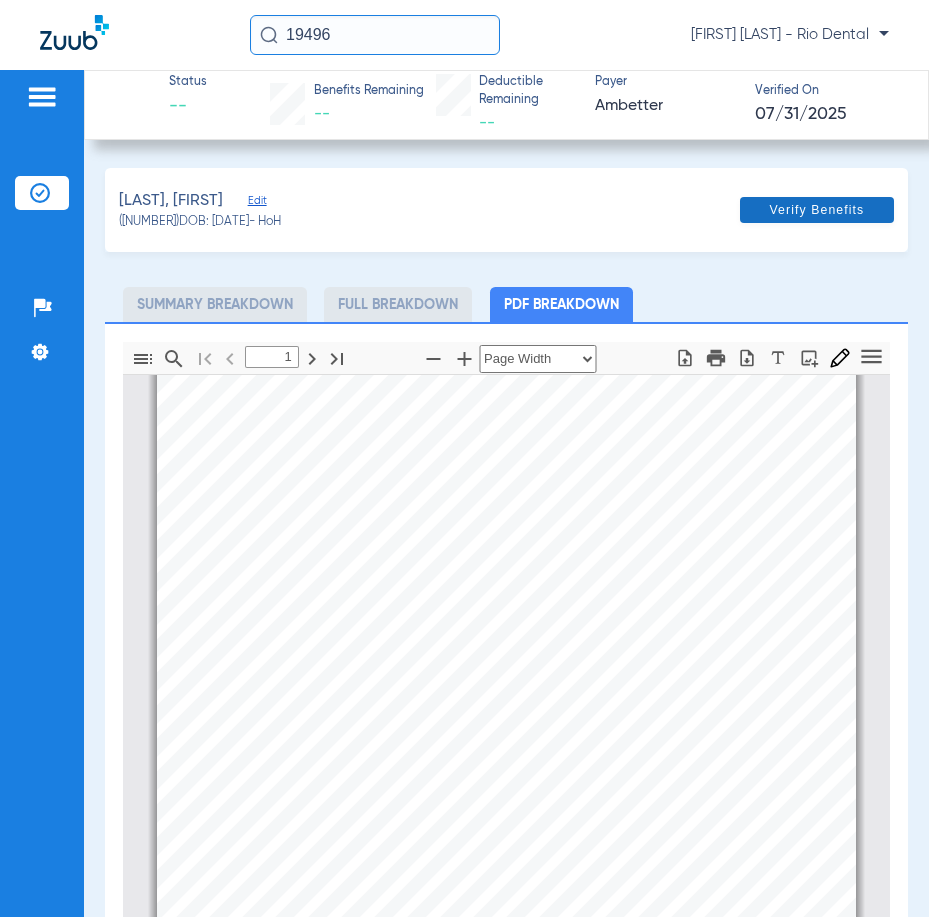 click on "Verify Benefits" 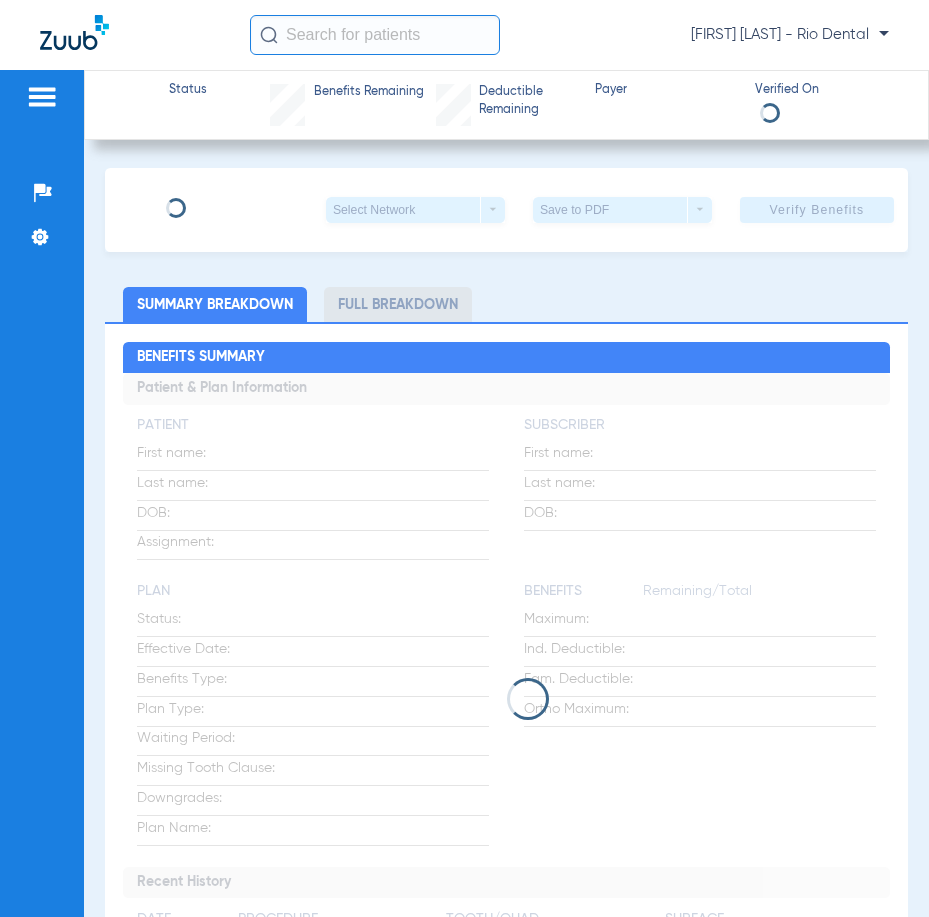 scroll, scrollTop: 0, scrollLeft: 0, axis: both 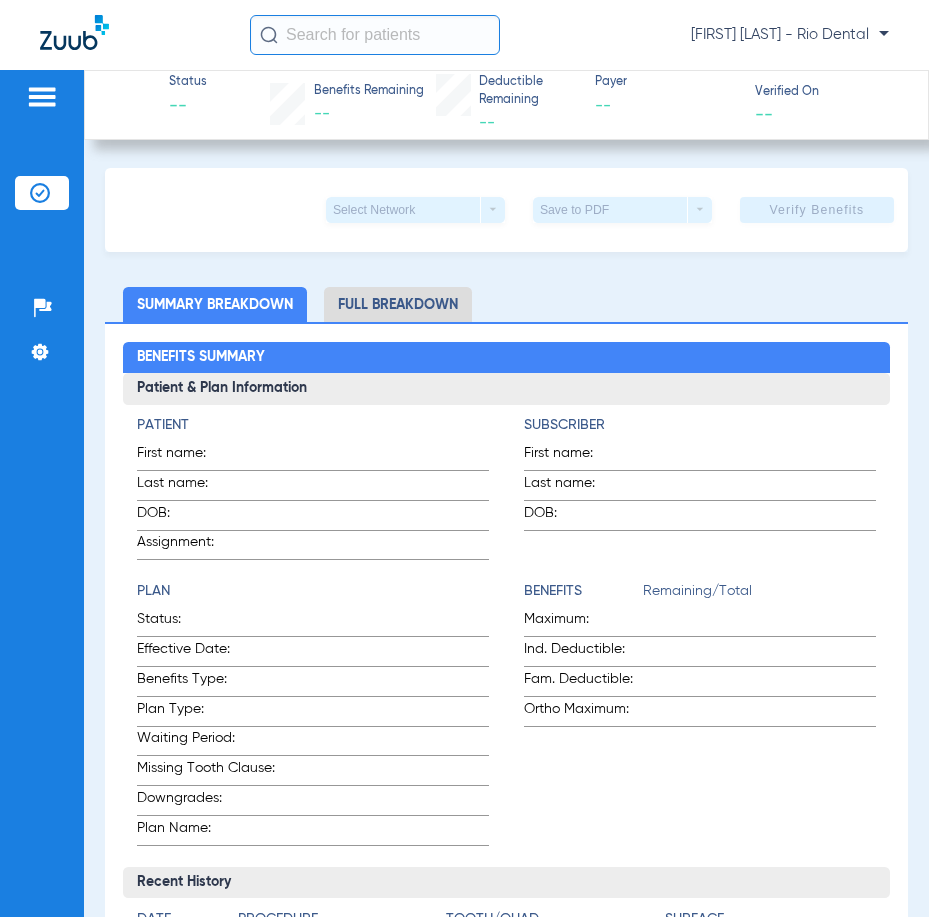 click 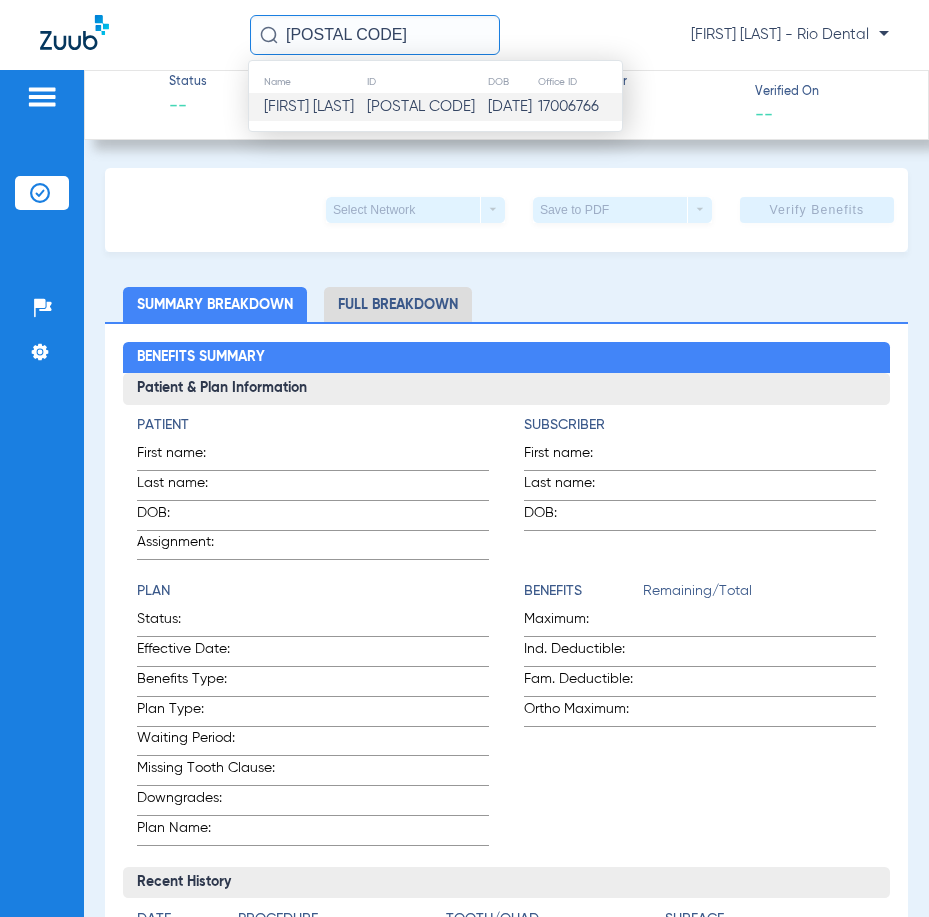 type on "[POSTAL CODE]" 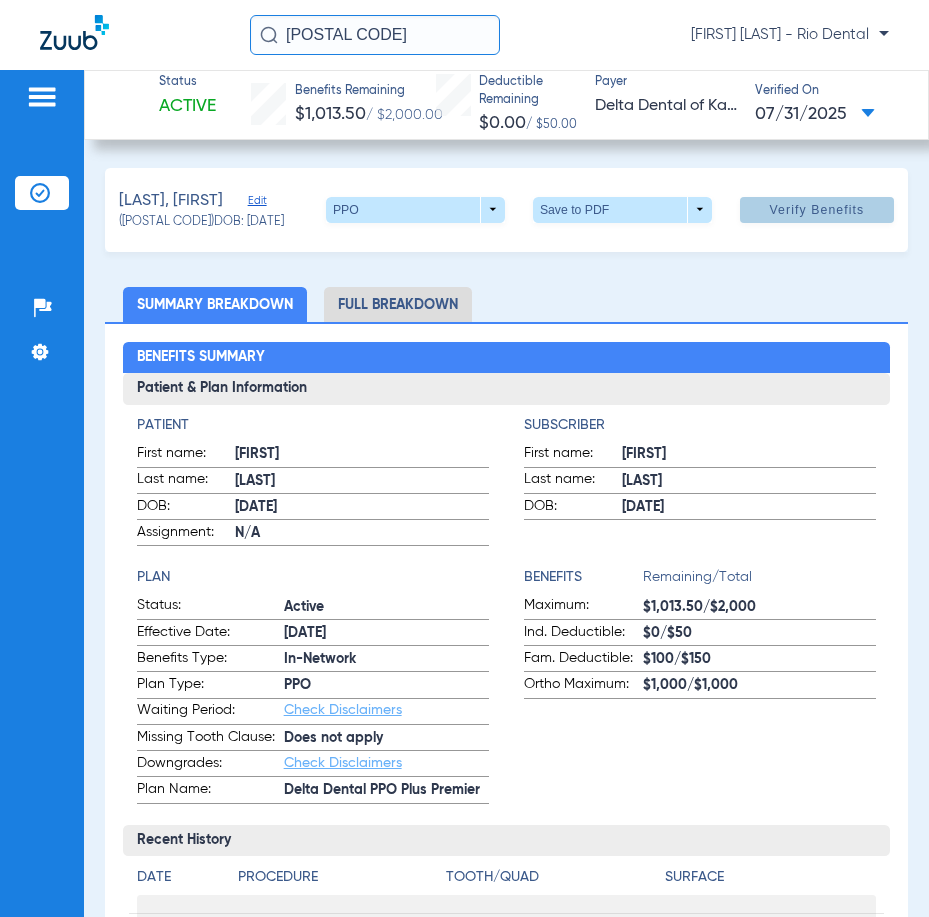 click on "Verify Benefits" 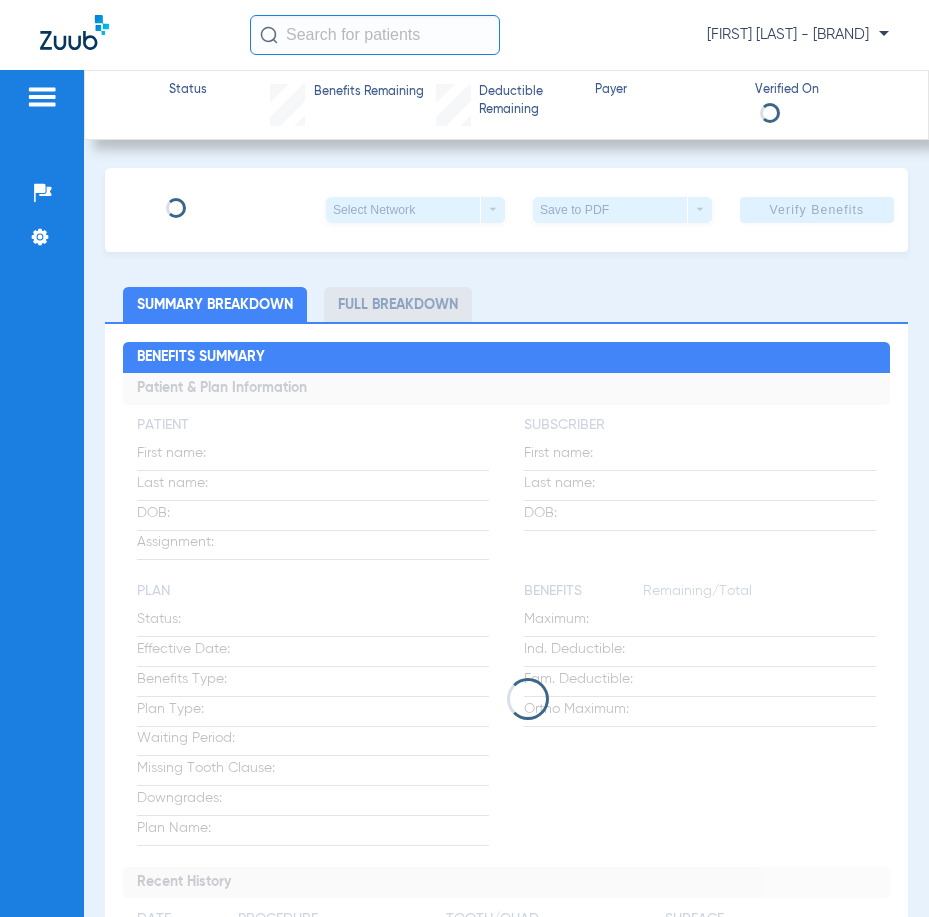 scroll, scrollTop: 0, scrollLeft: 0, axis: both 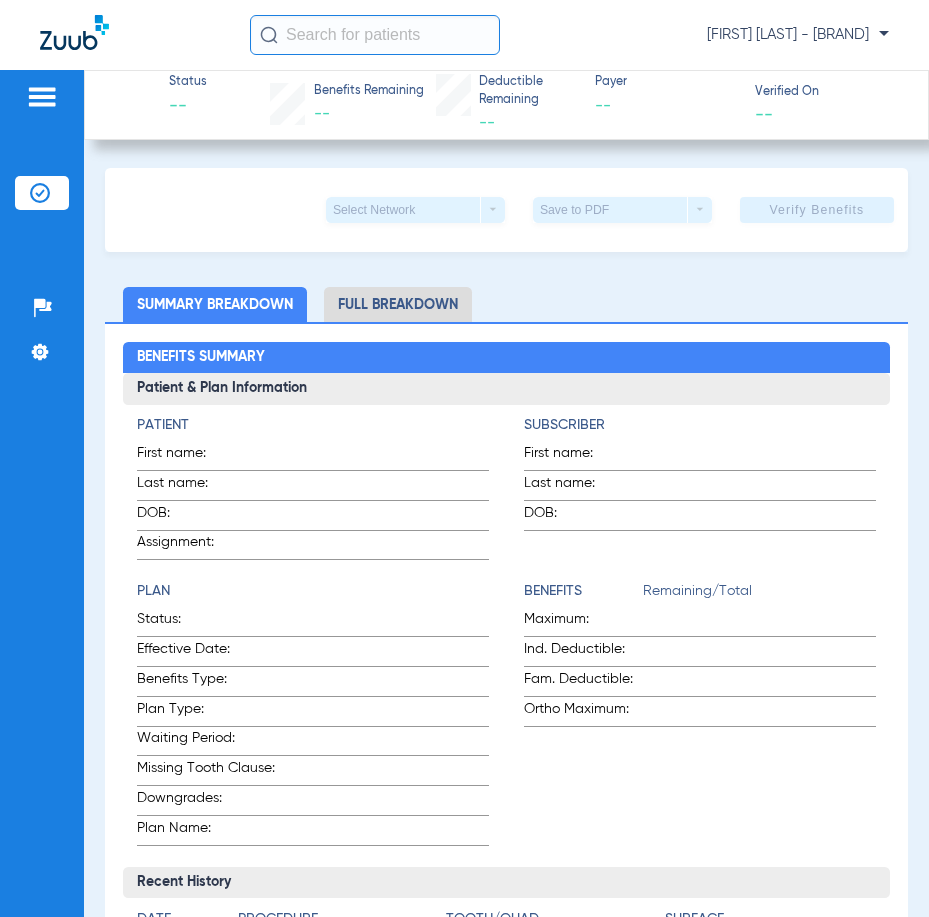 click 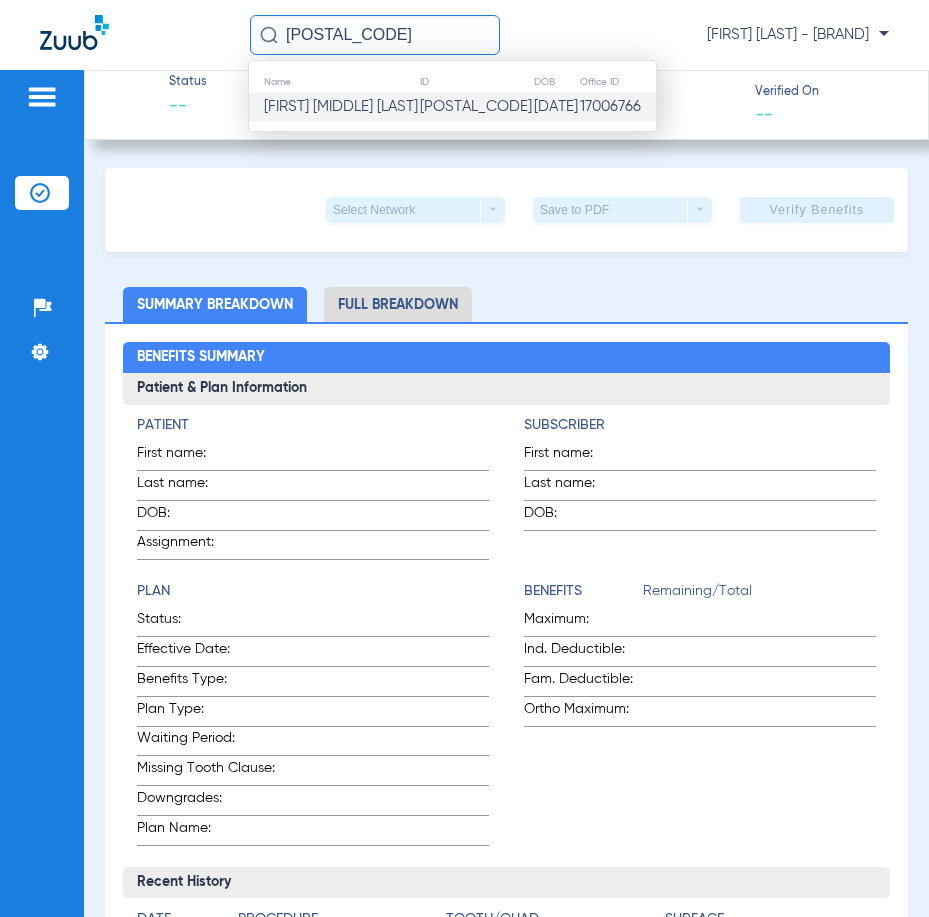 type on "44284" 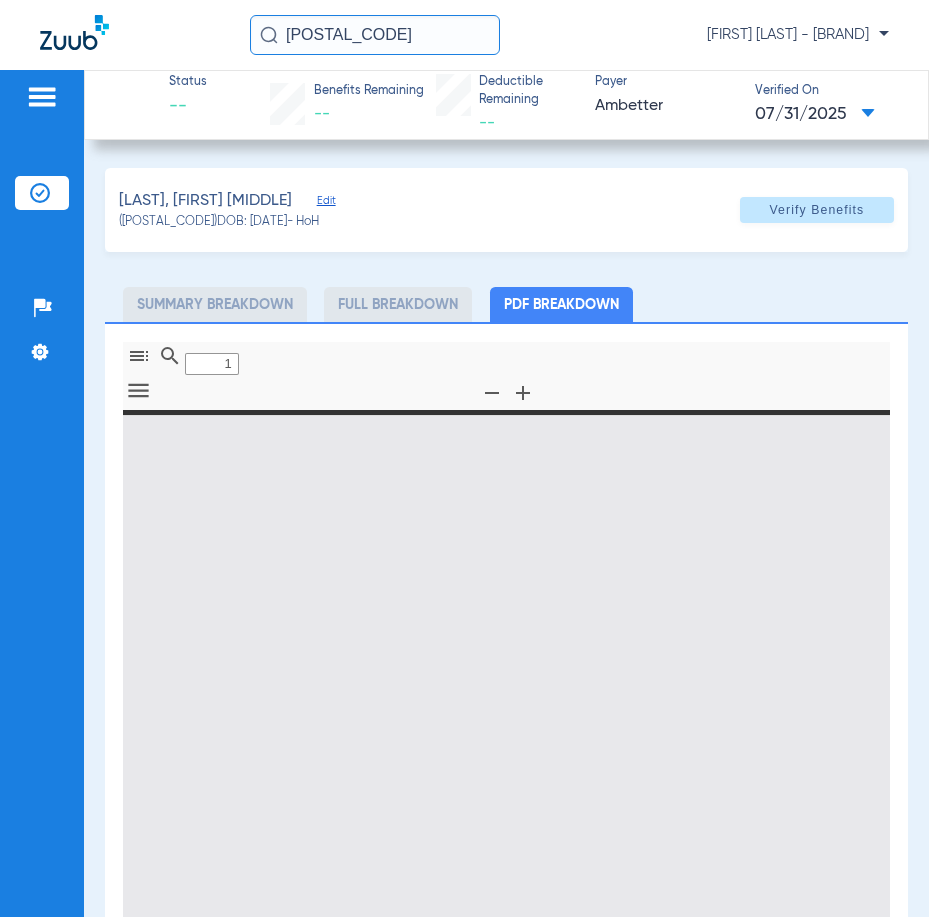 type on "0" 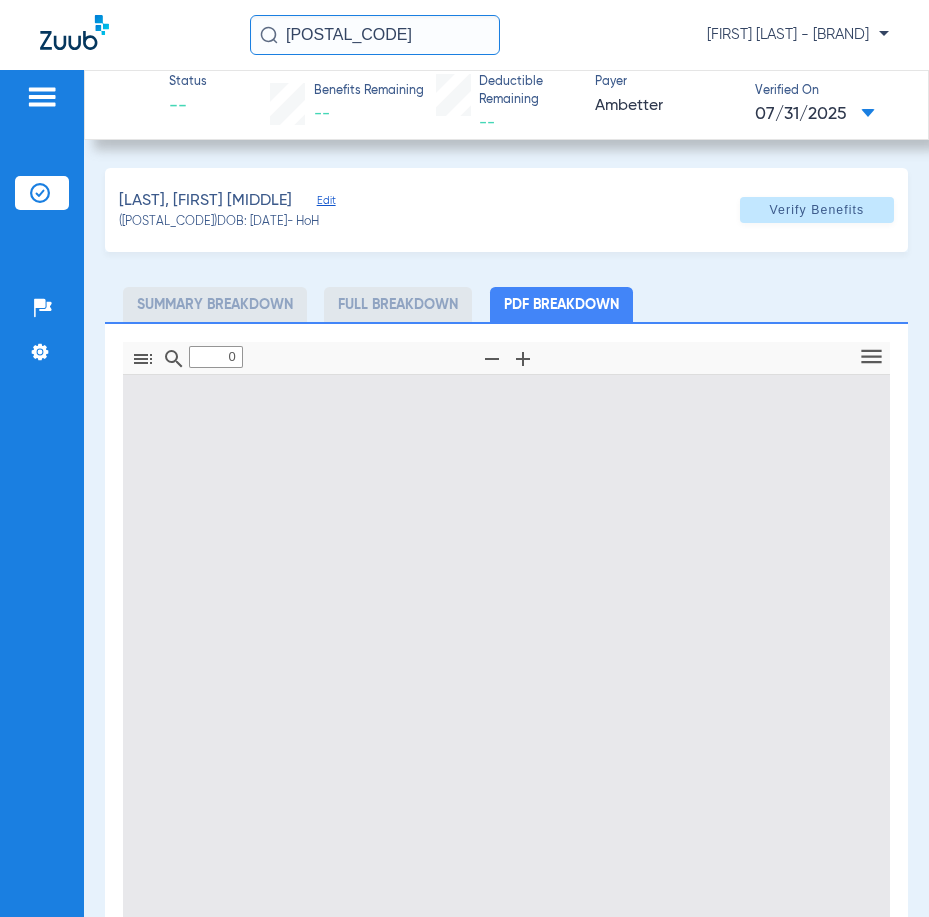 type on "1" 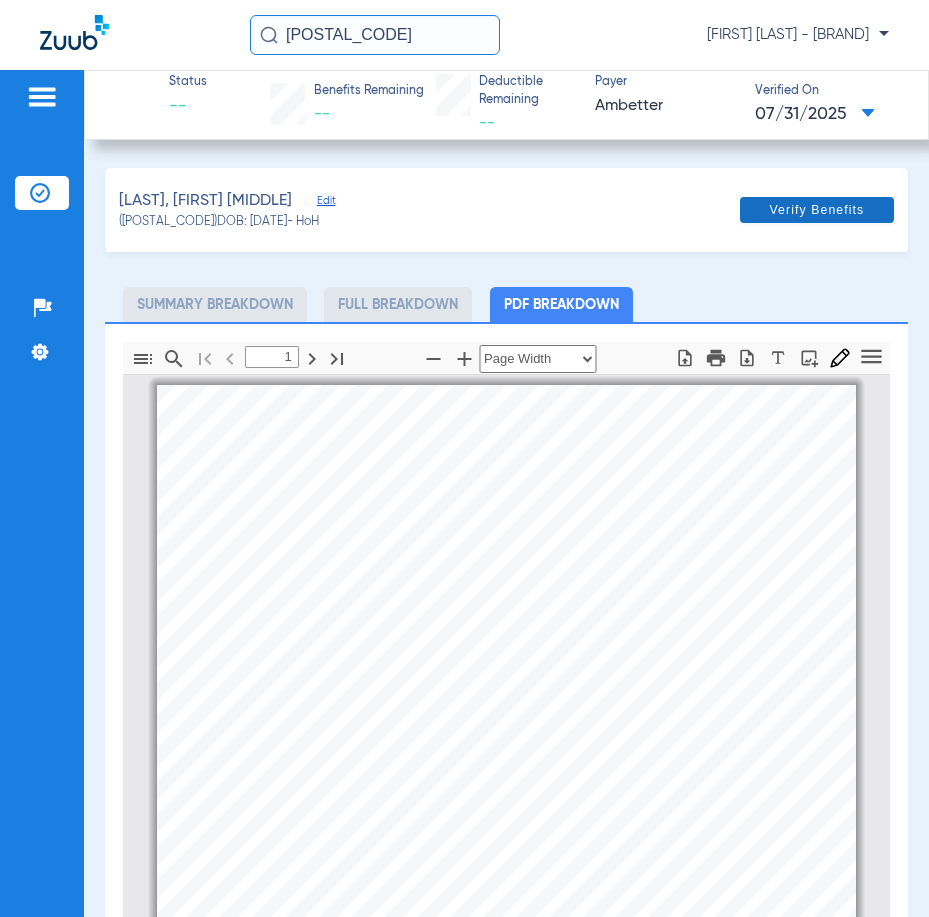 scroll, scrollTop: 10, scrollLeft: 0, axis: vertical 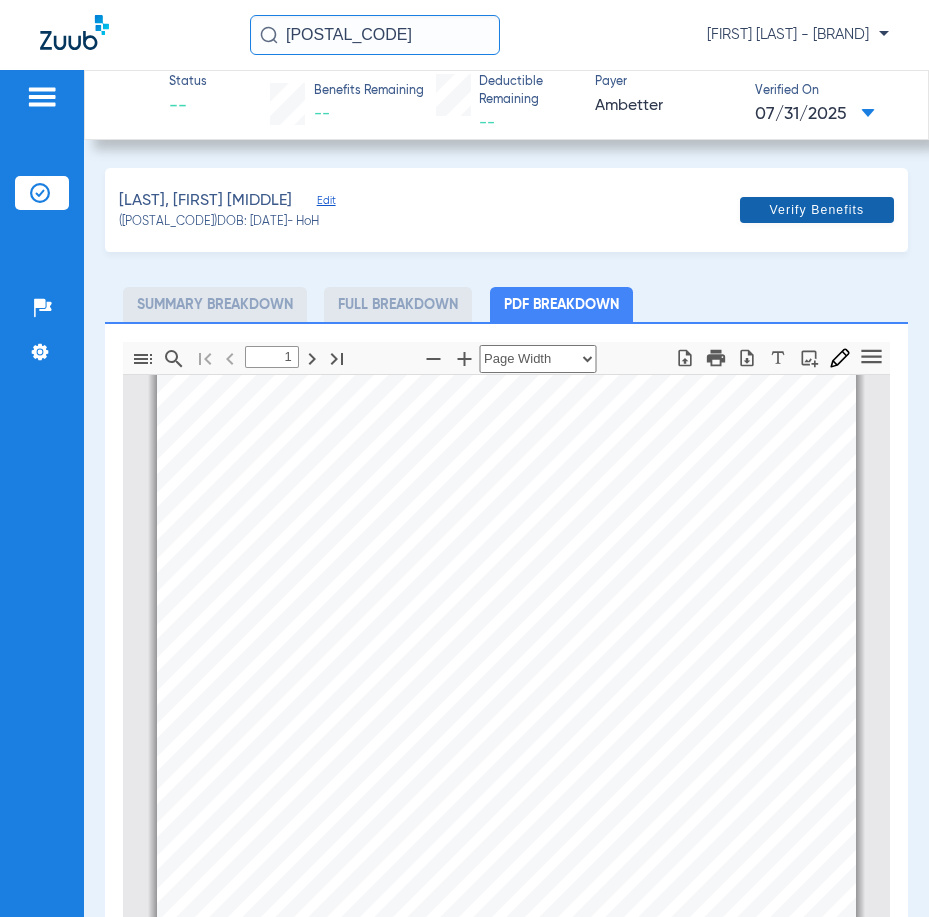 click 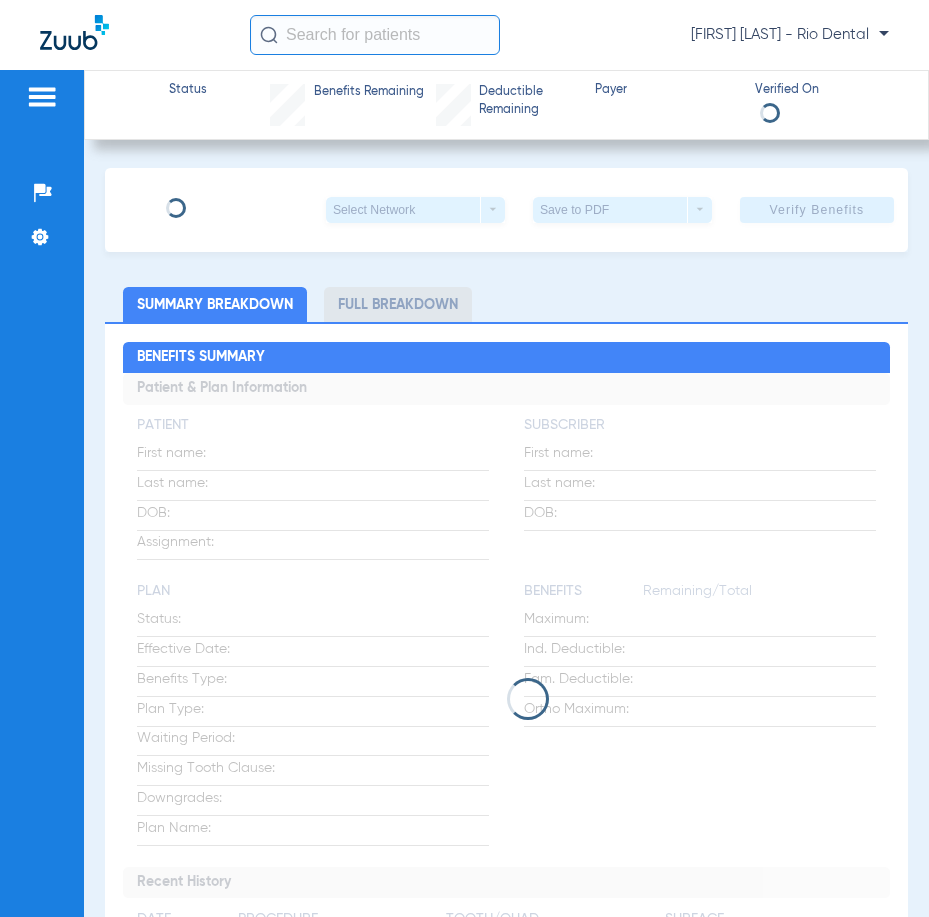 scroll, scrollTop: 0, scrollLeft: 0, axis: both 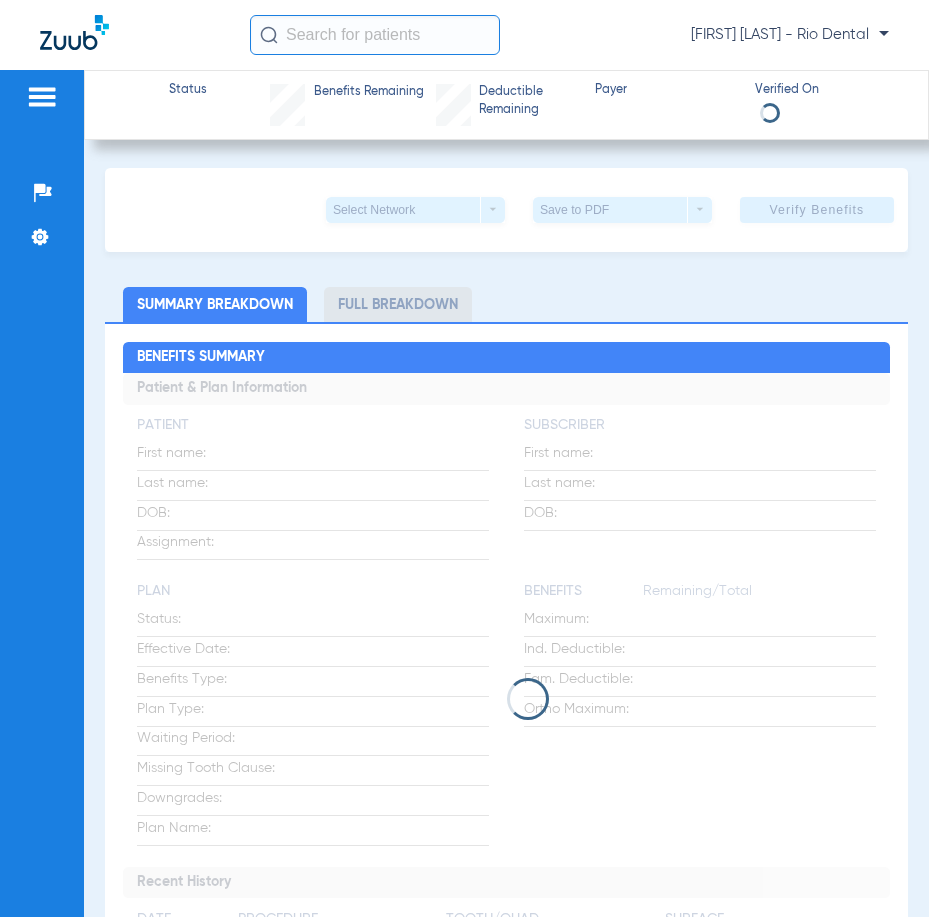 click 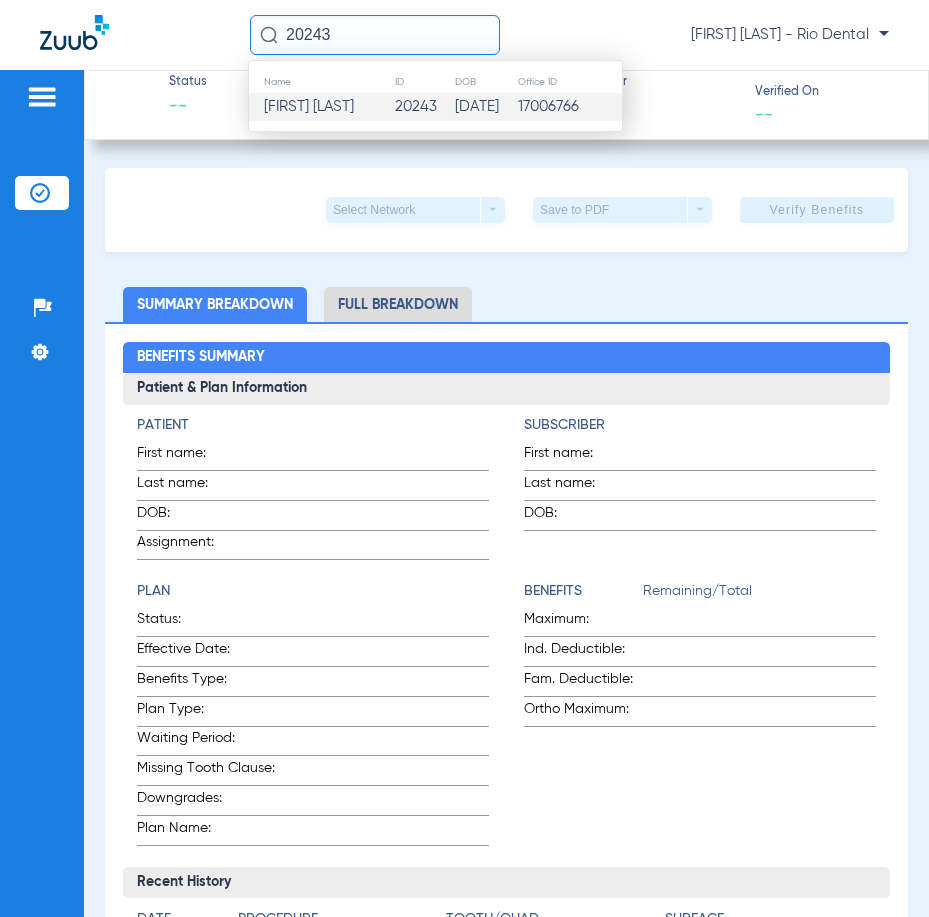 type on "20243" 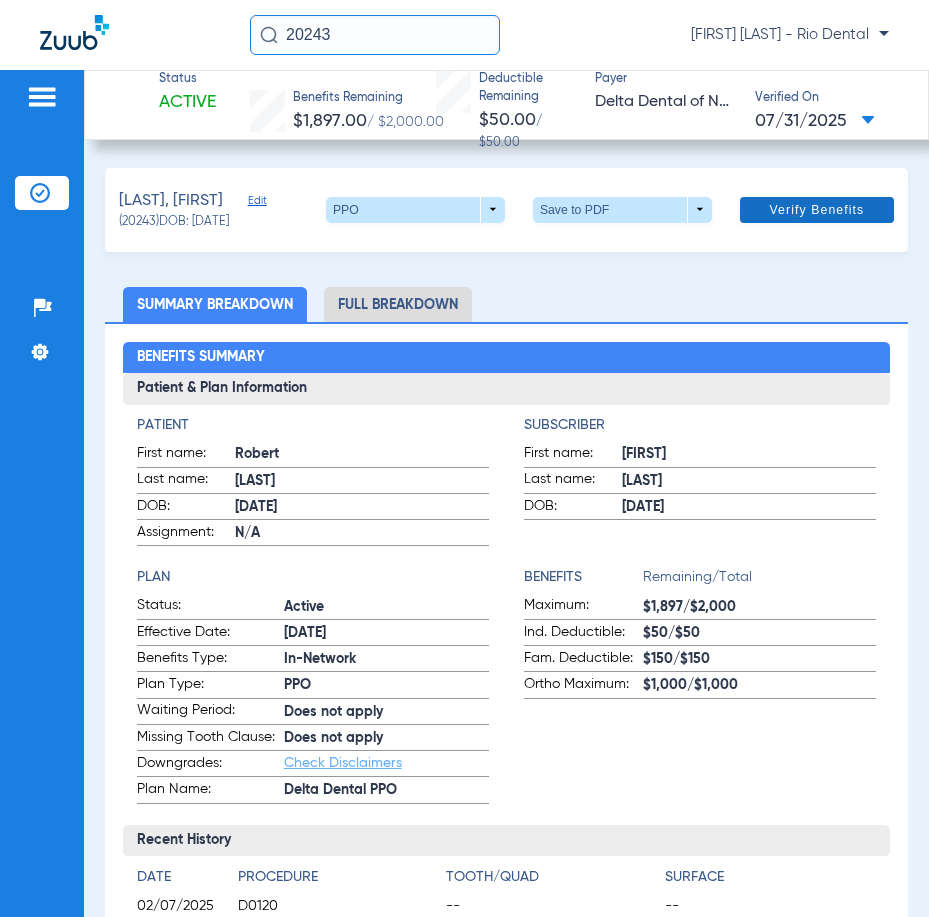 click on "Verify Benefits" 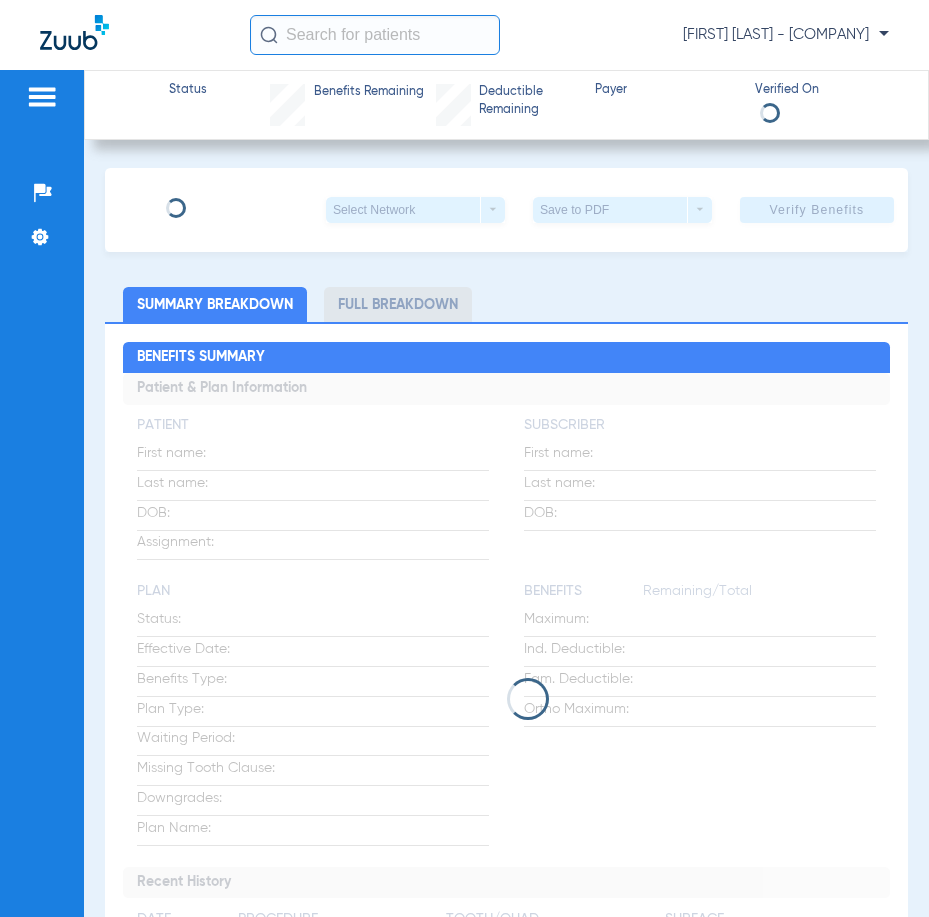 scroll, scrollTop: 0, scrollLeft: 0, axis: both 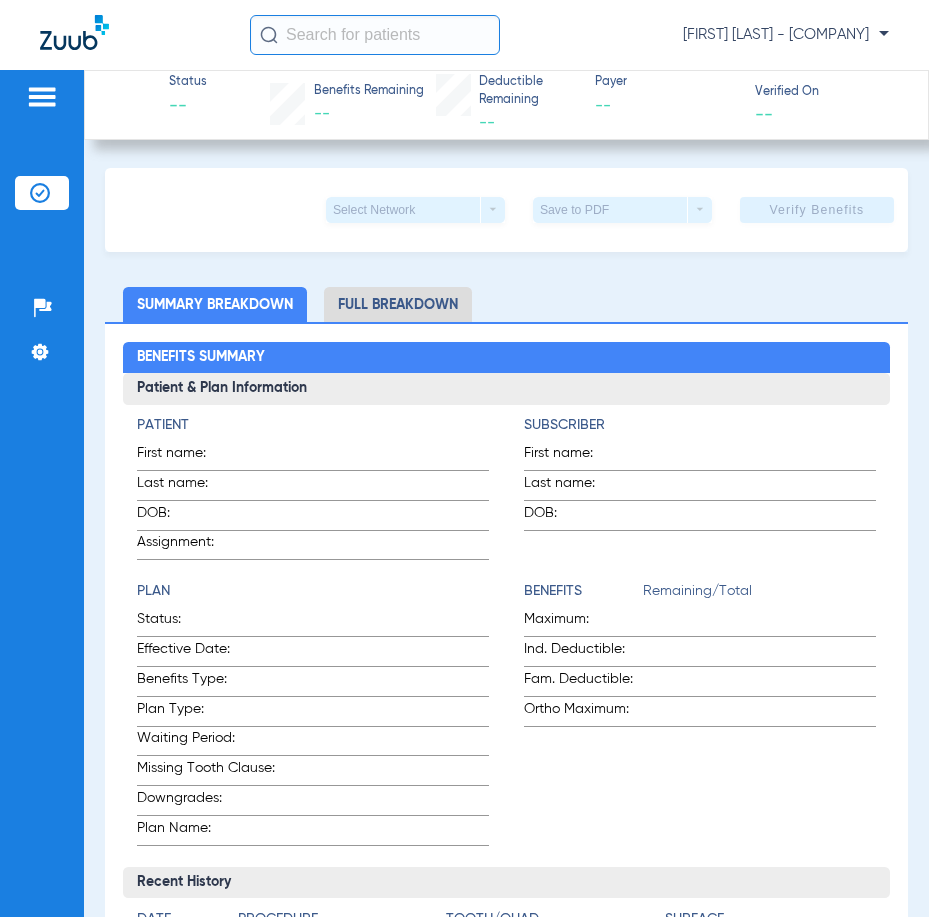 click 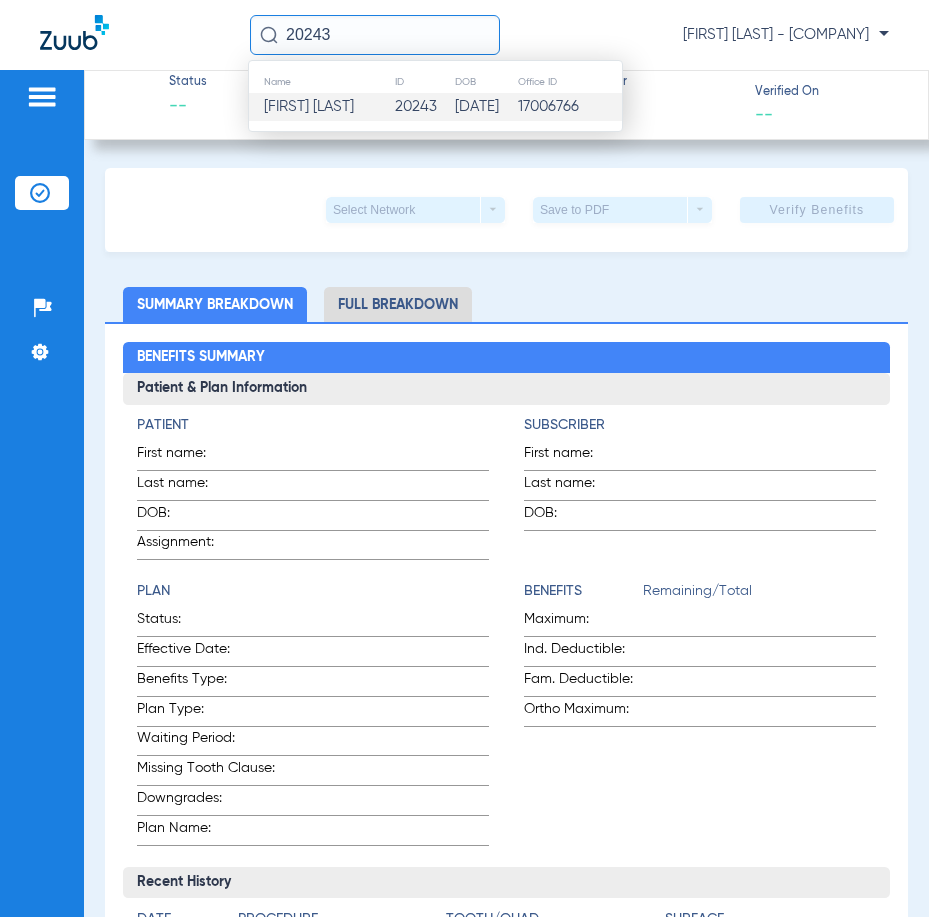 type on "20243" 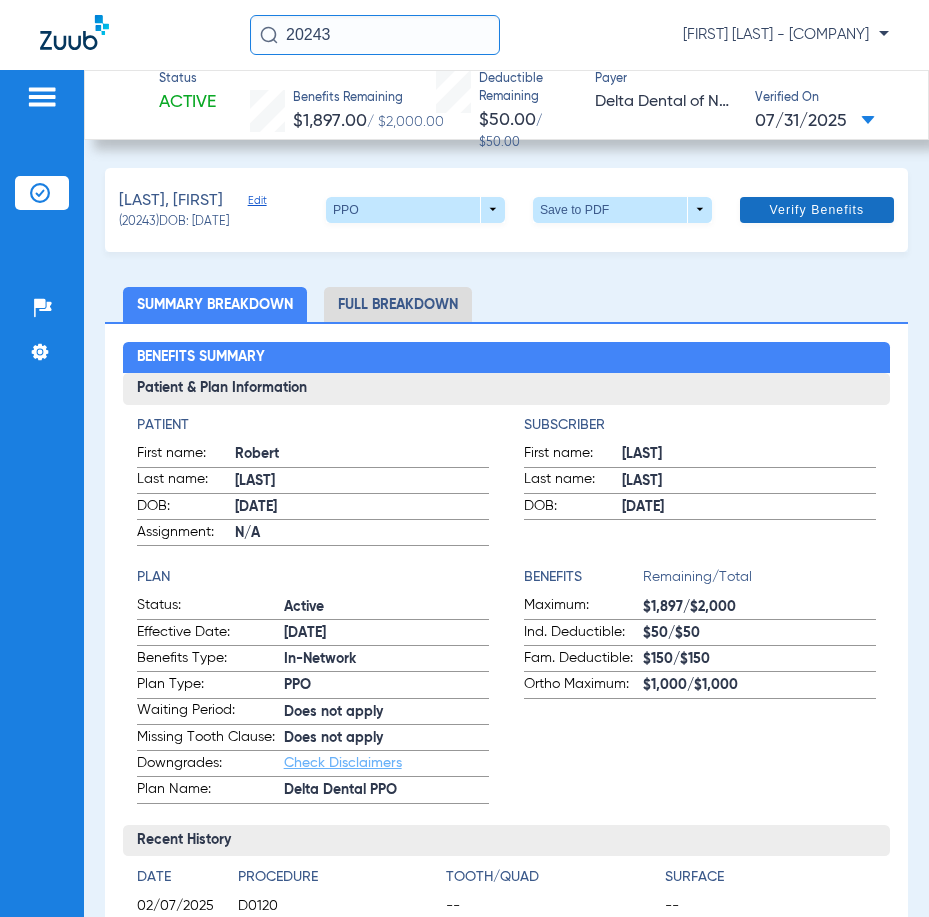 click on "Verify Benefits" 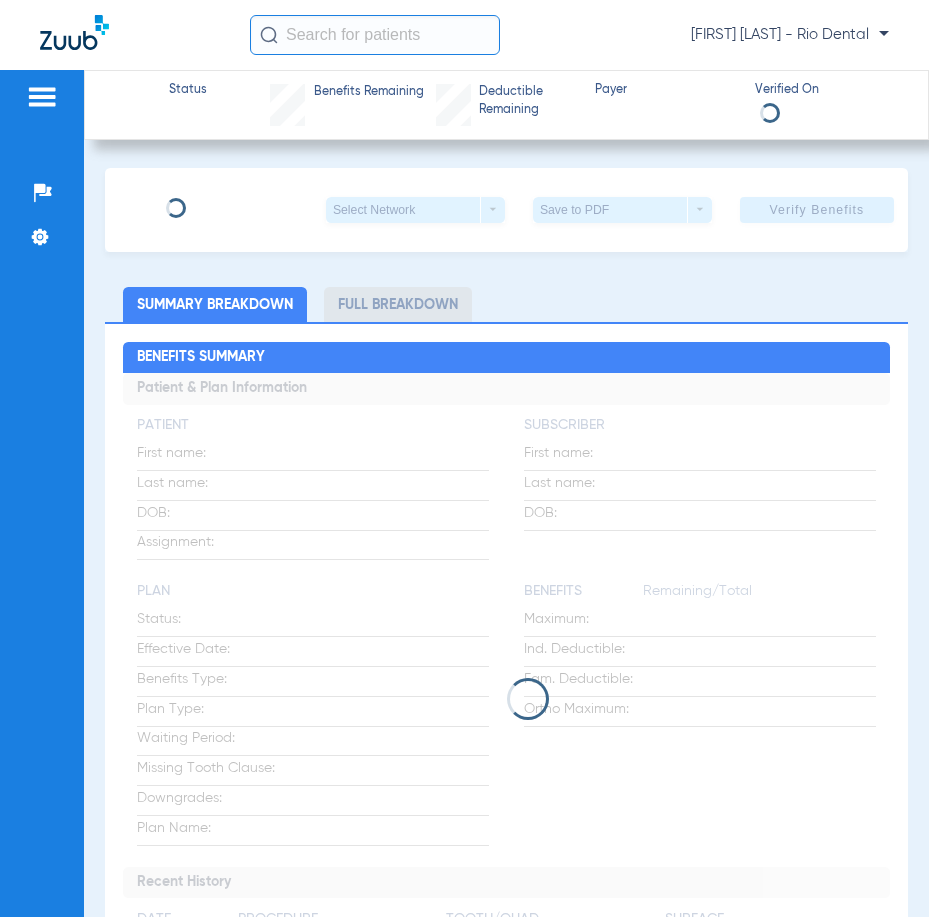 scroll, scrollTop: 0, scrollLeft: 0, axis: both 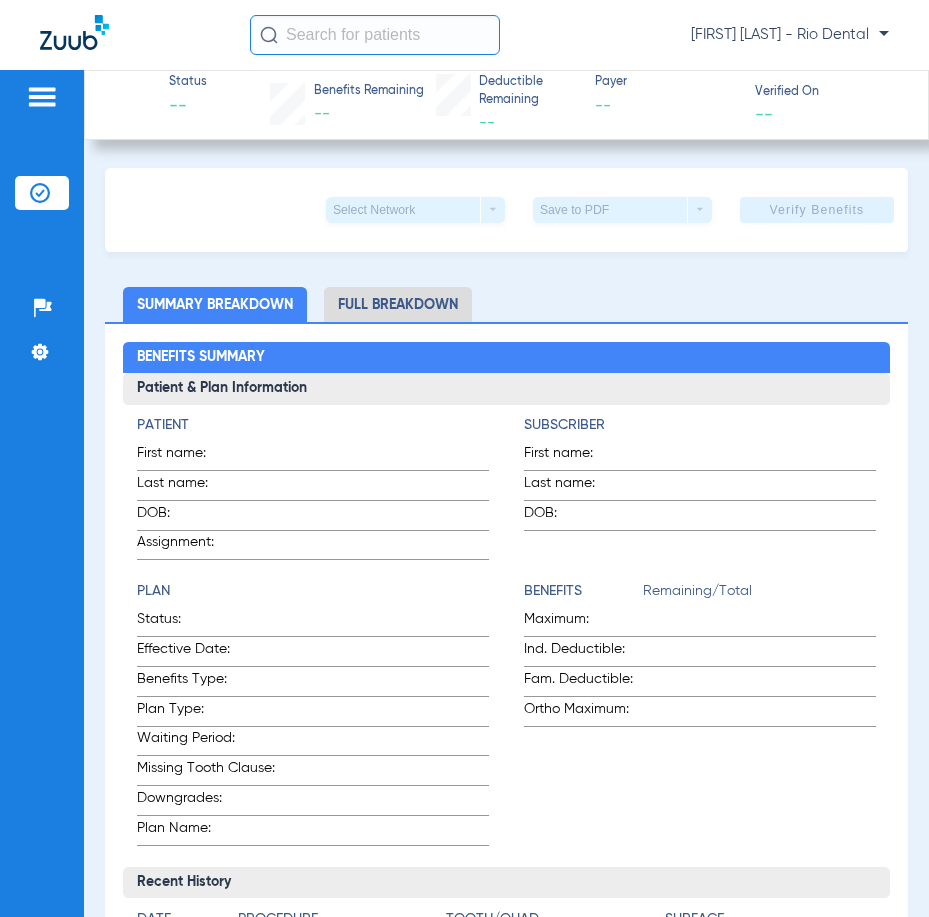 click 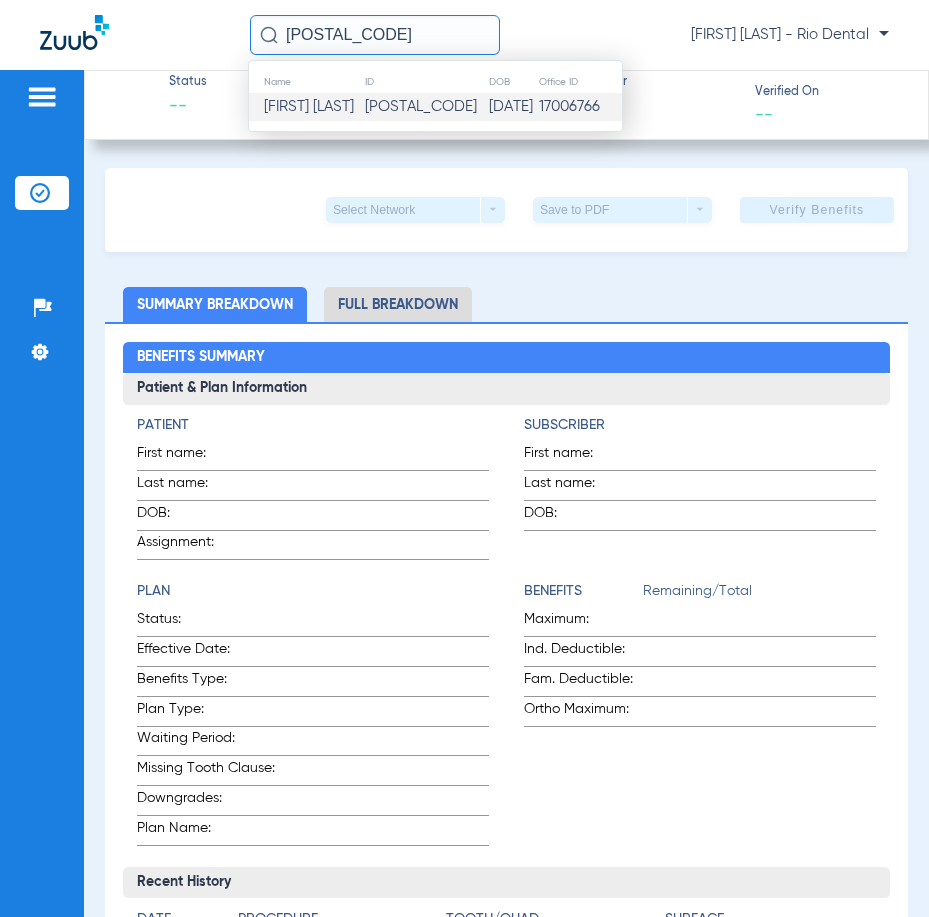 type on "48520" 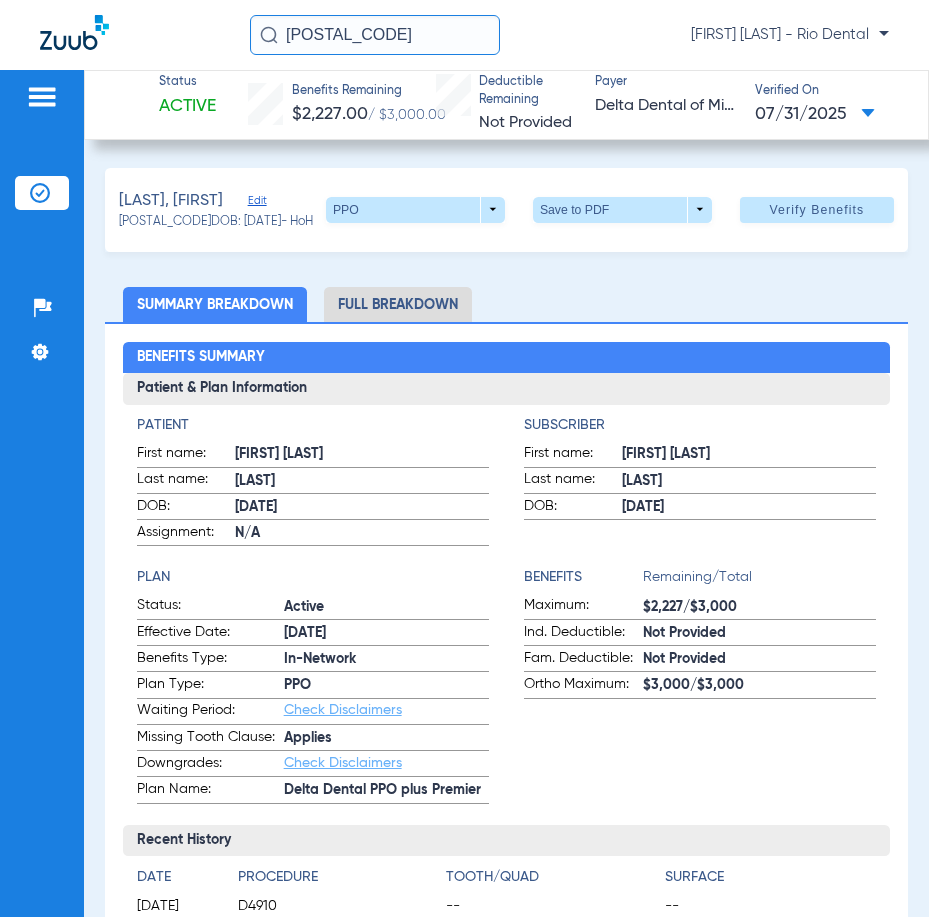 click on "Verify Benefits" 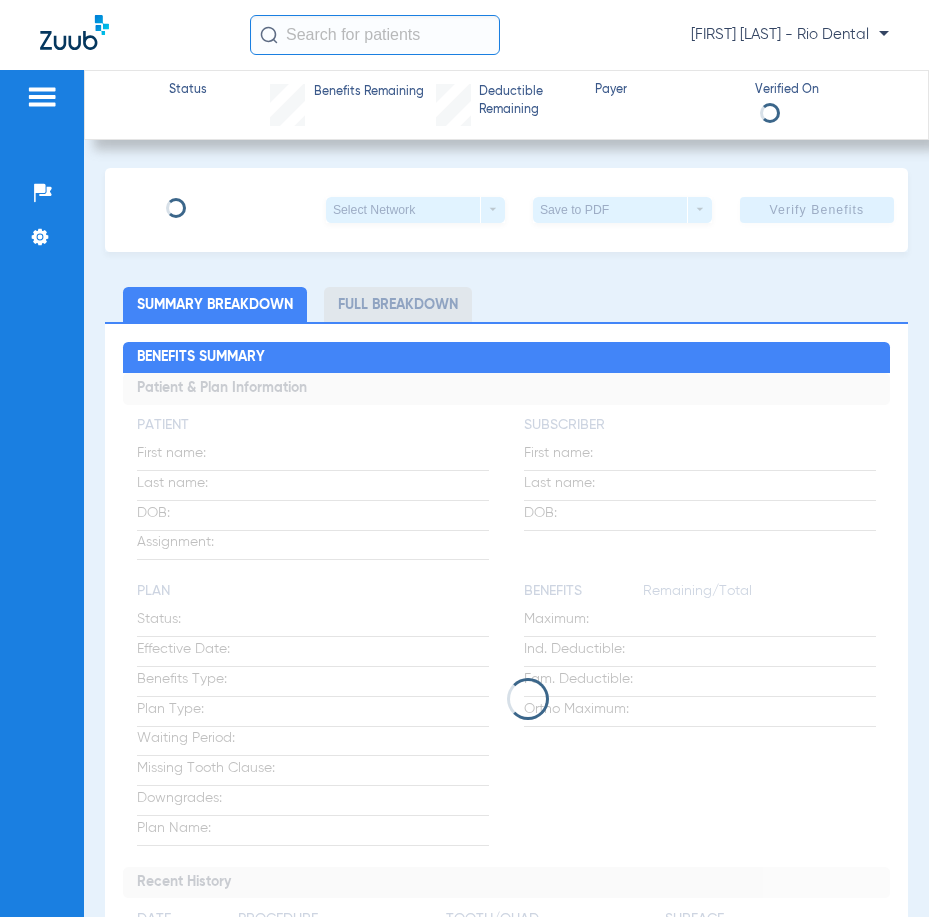 scroll, scrollTop: 0, scrollLeft: 0, axis: both 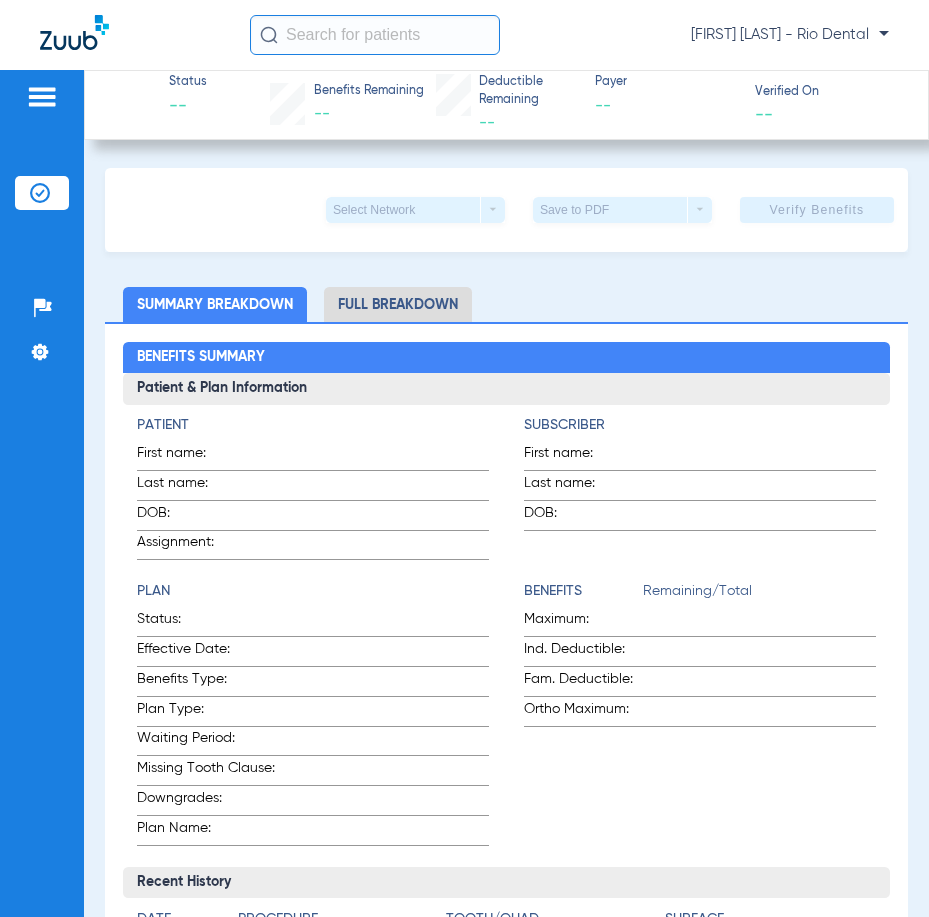 click 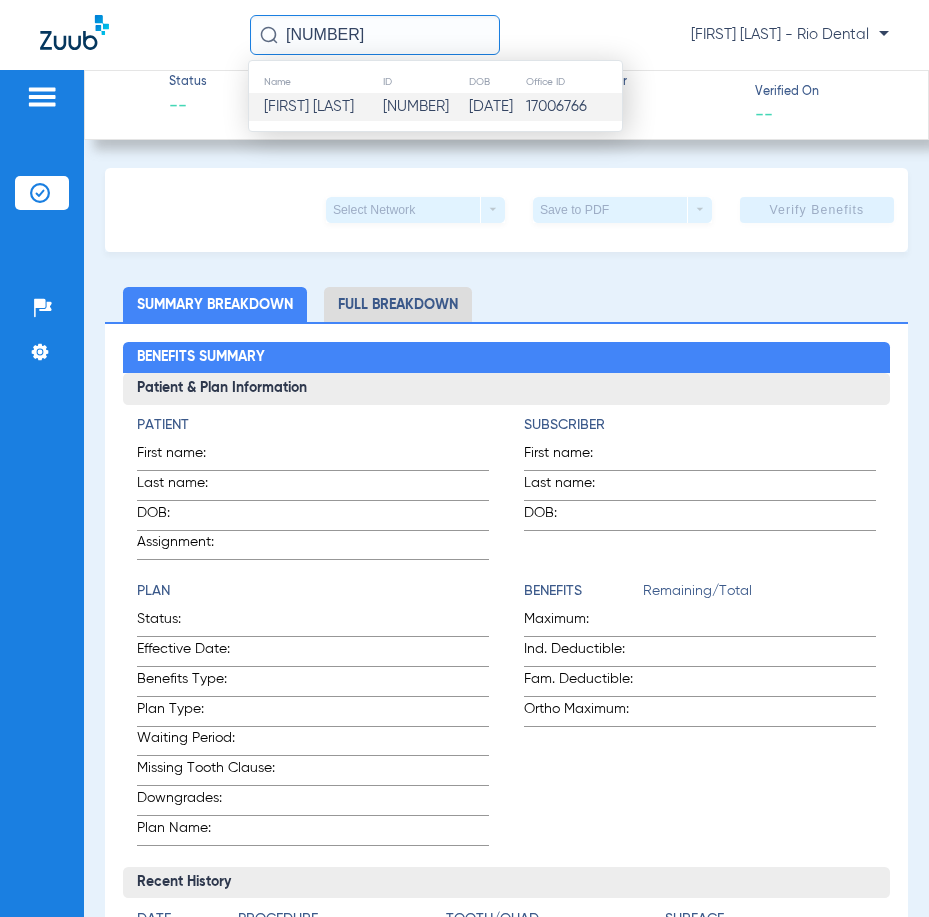 type on "15302" 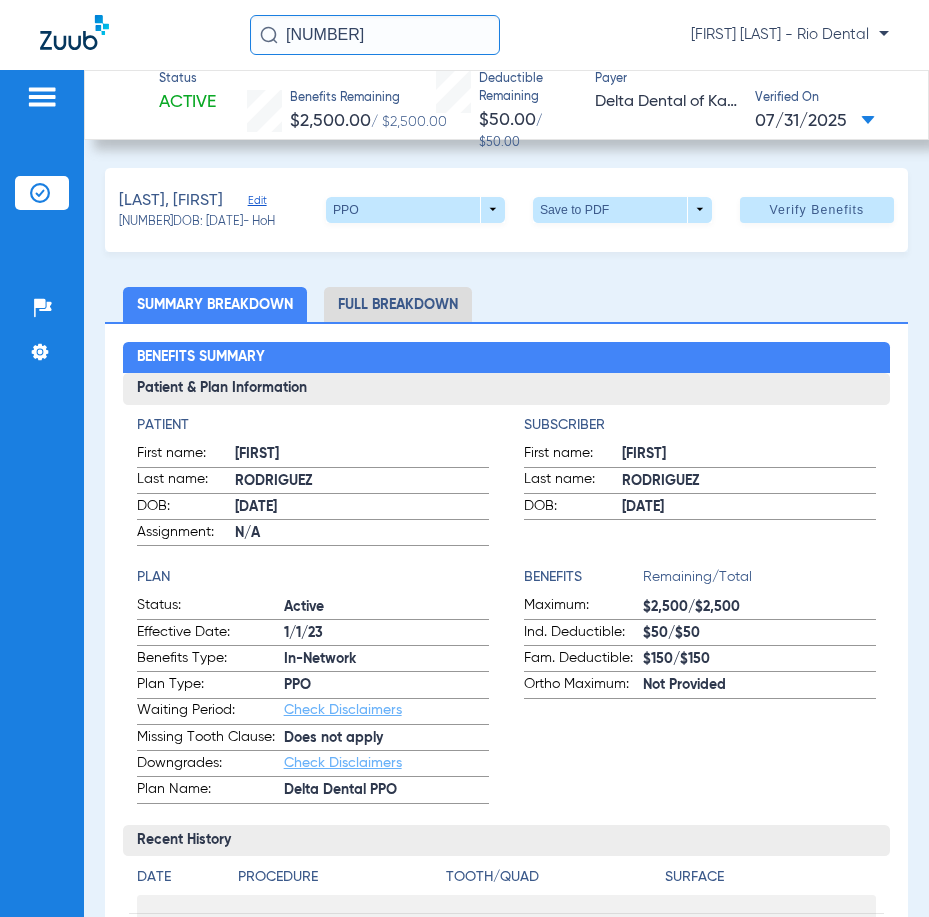 click on "Verify Benefits" 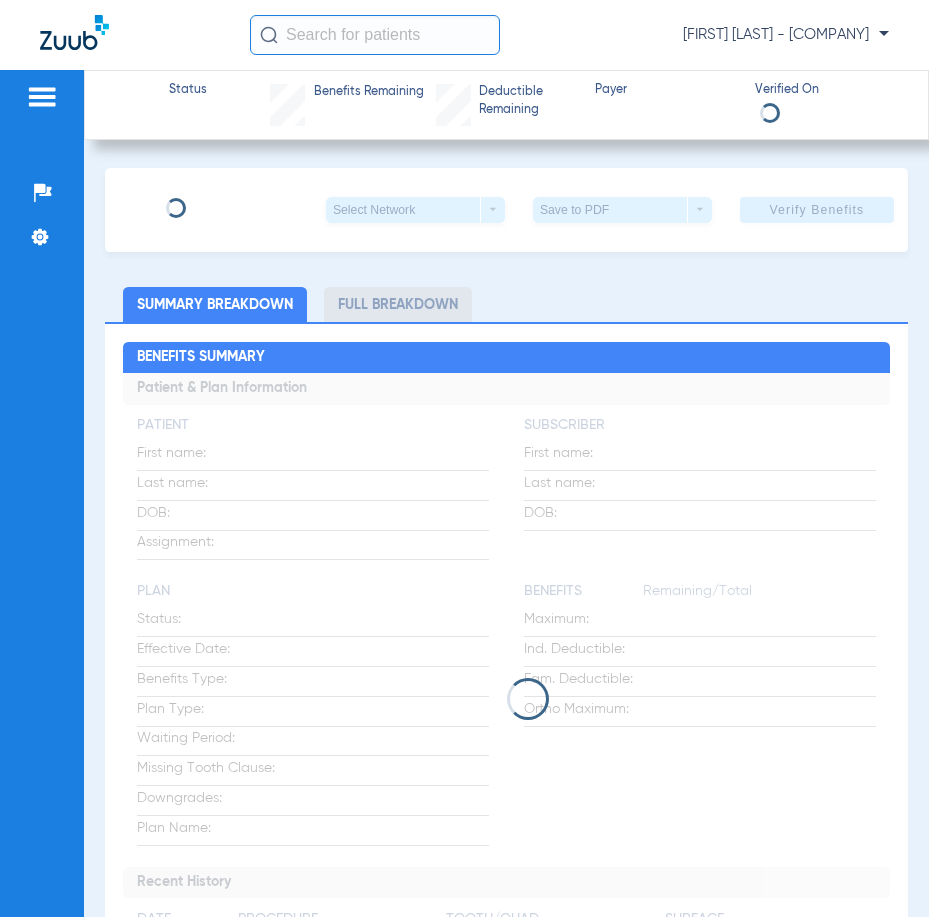 scroll, scrollTop: 0, scrollLeft: 0, axis: both 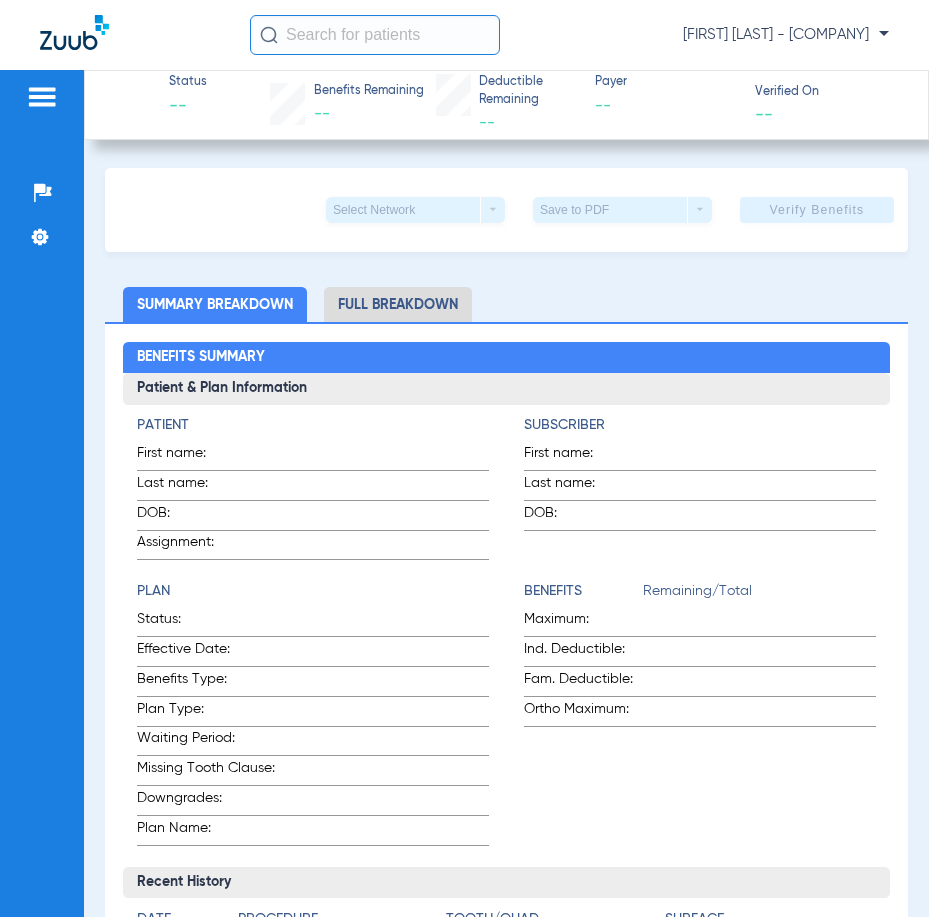 click 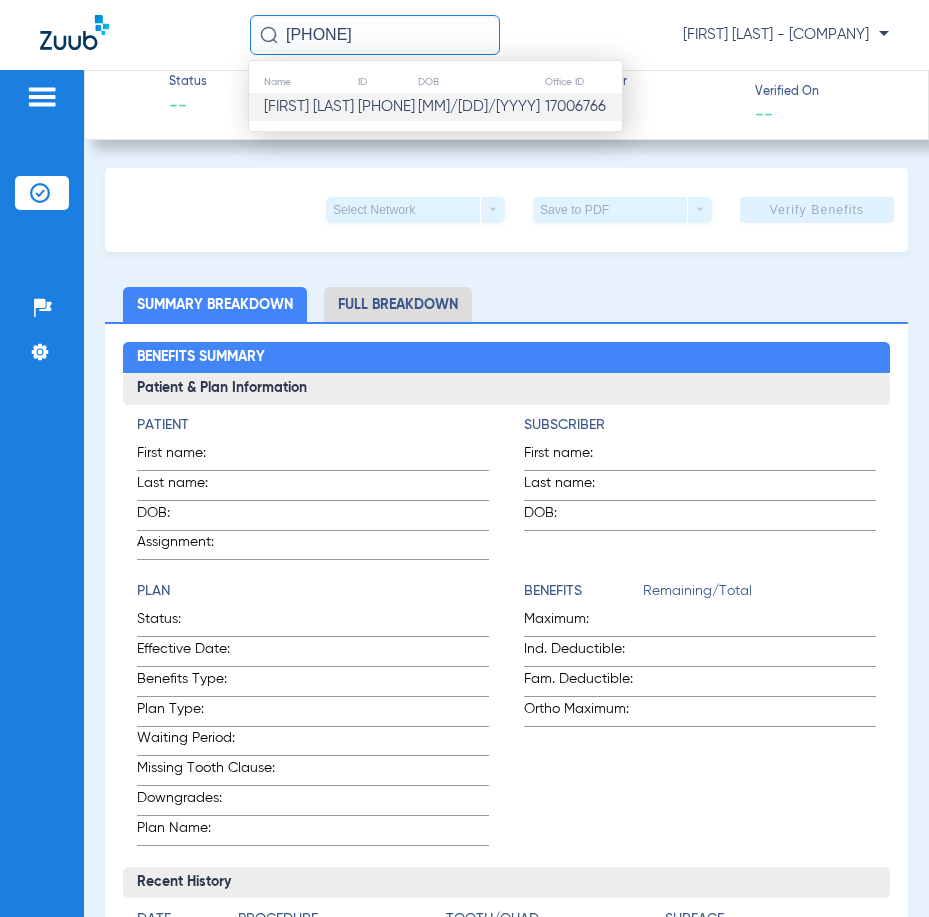 type on "[PHONE]" 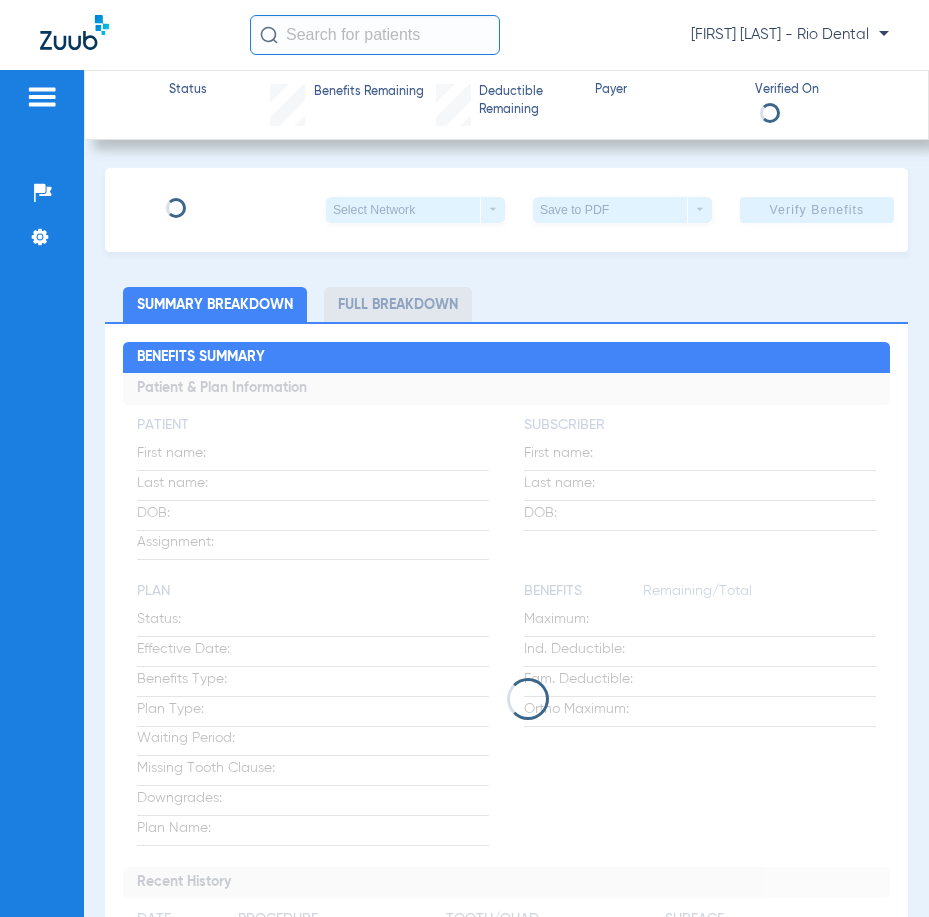 scroll, scrollTop: 0, scrollLeft: 0, axis: both 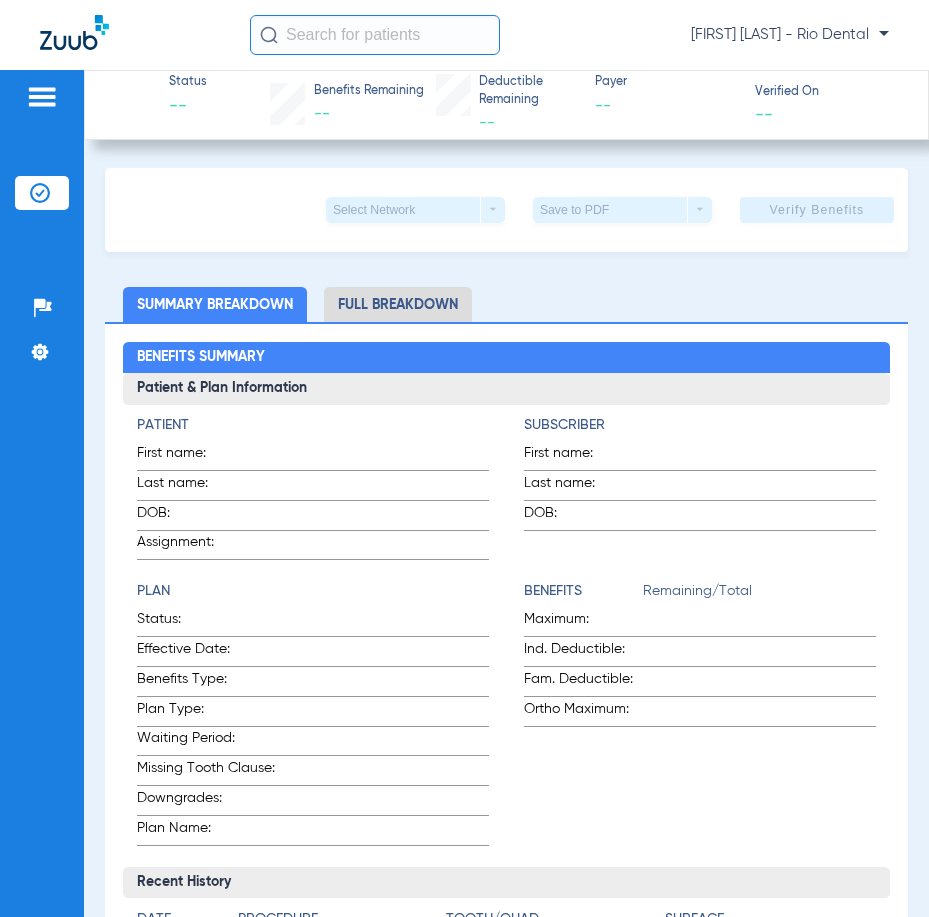 click 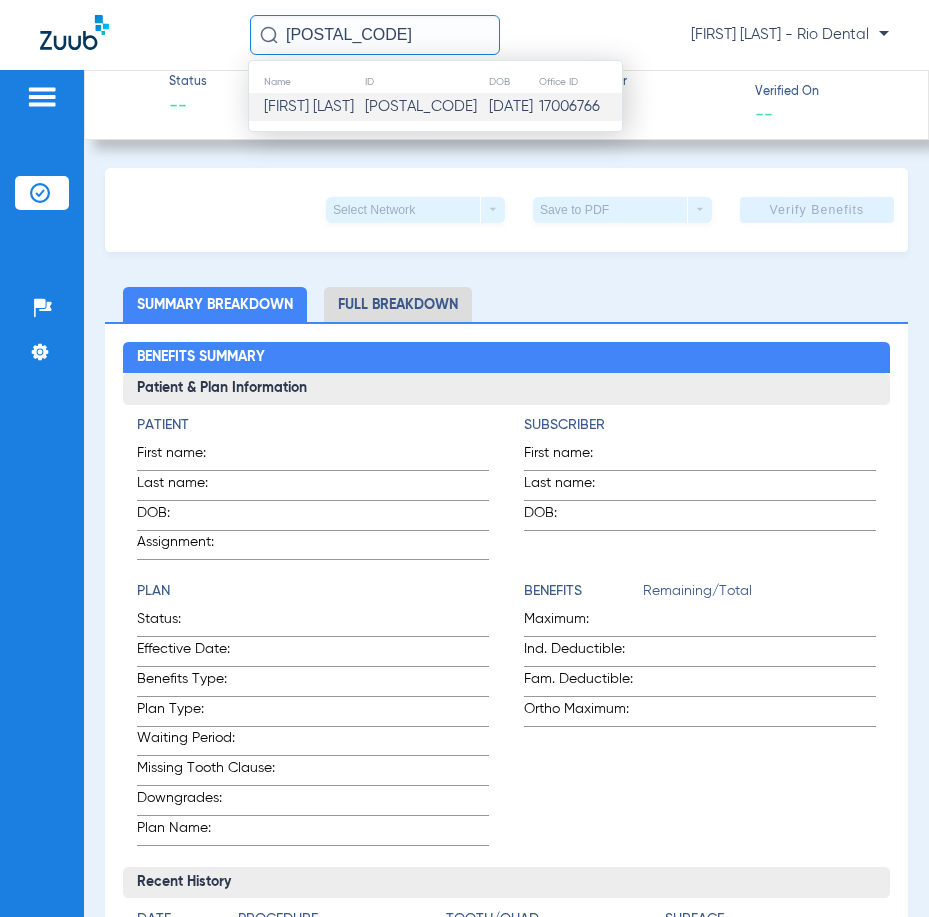 type on "[POSTAL_CODE]" 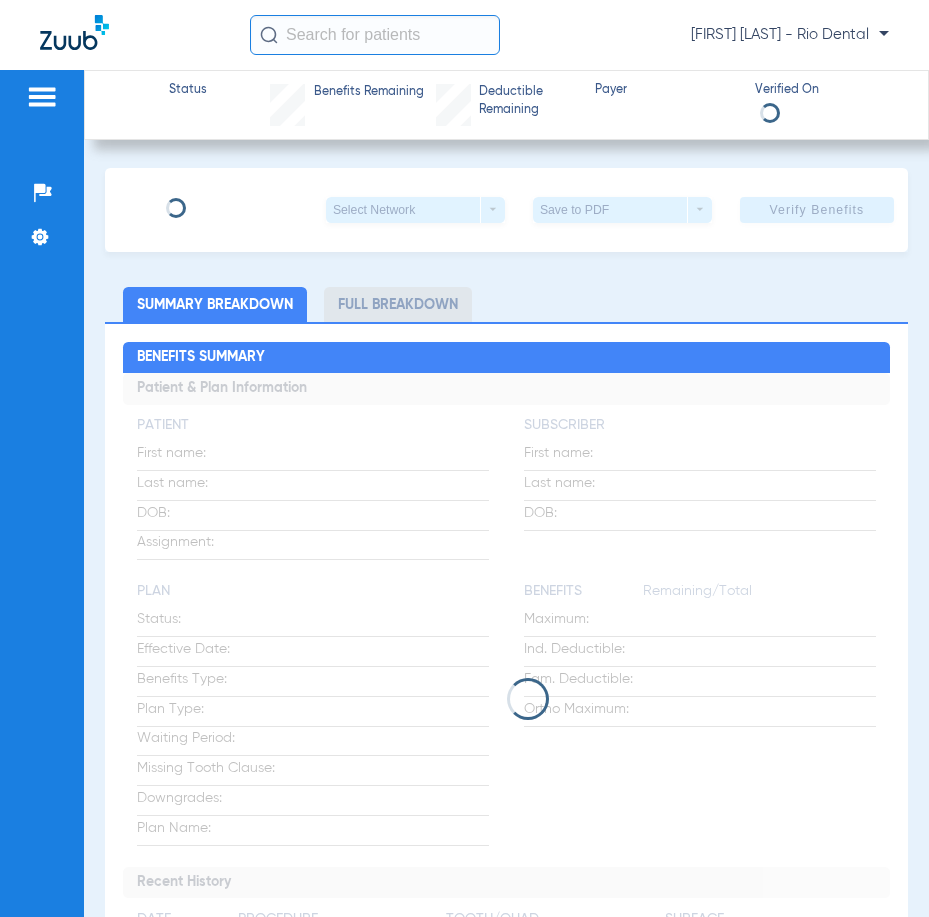 scroll, scrollTop: 0, scrollLeft: 0, axis: both 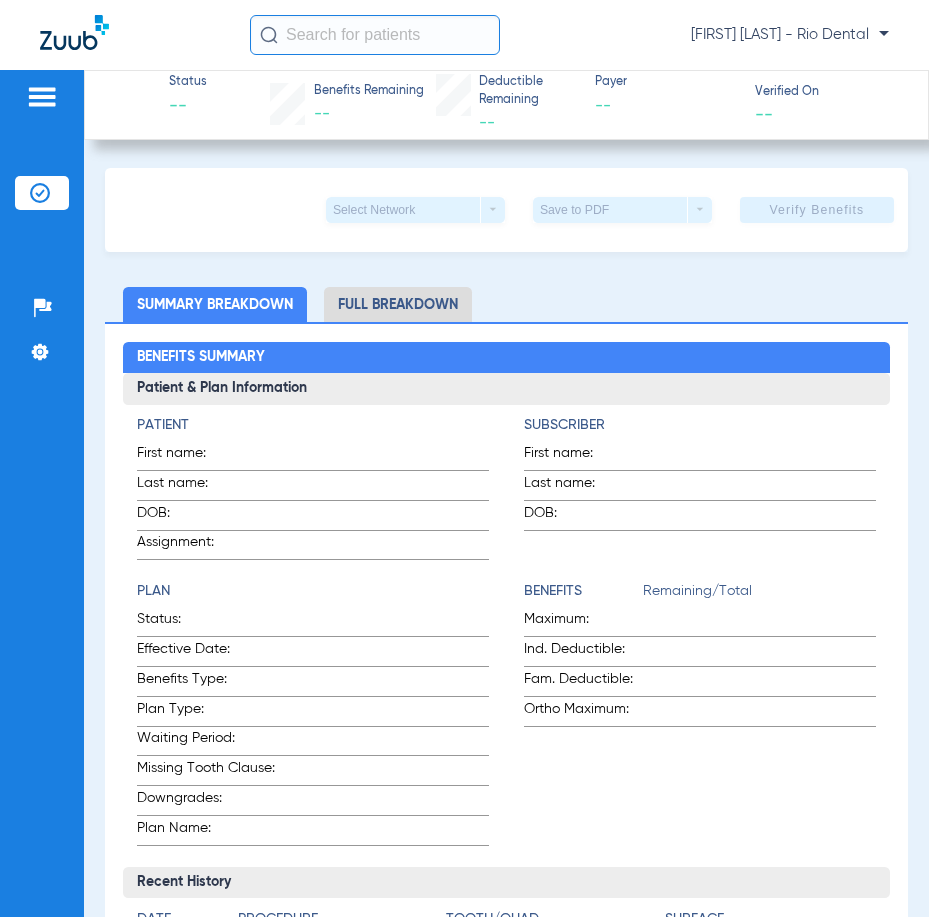 click 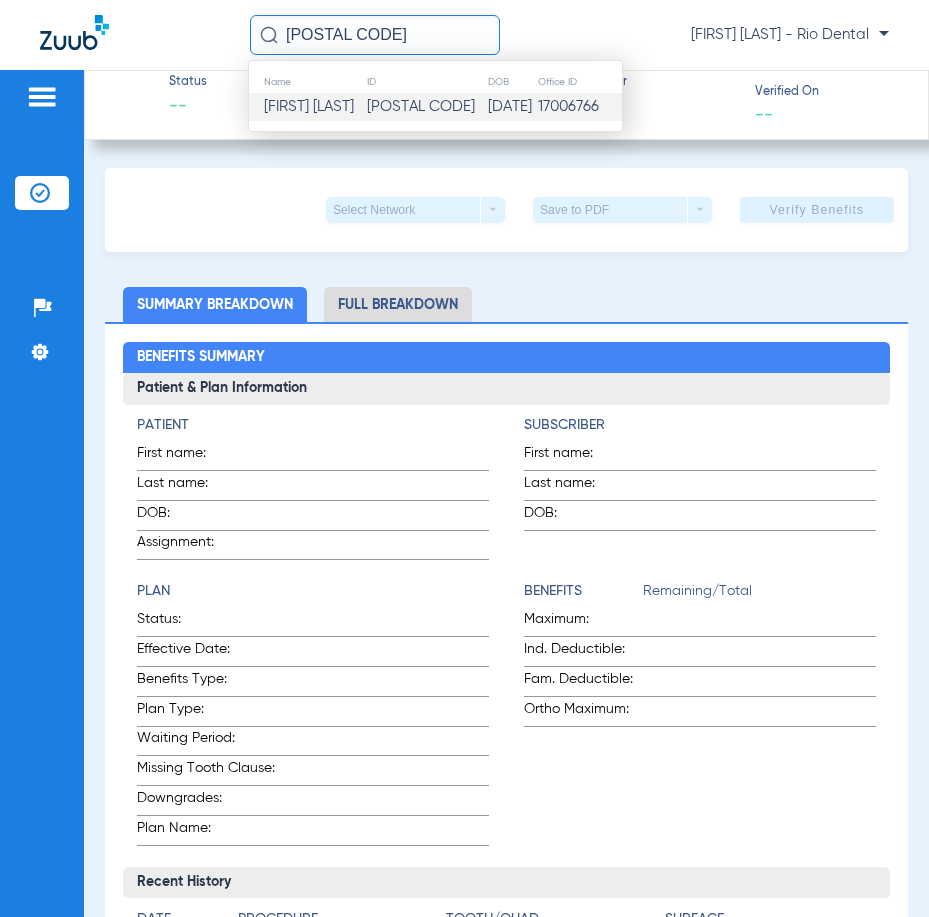 type on "[POSTAL CODE]" 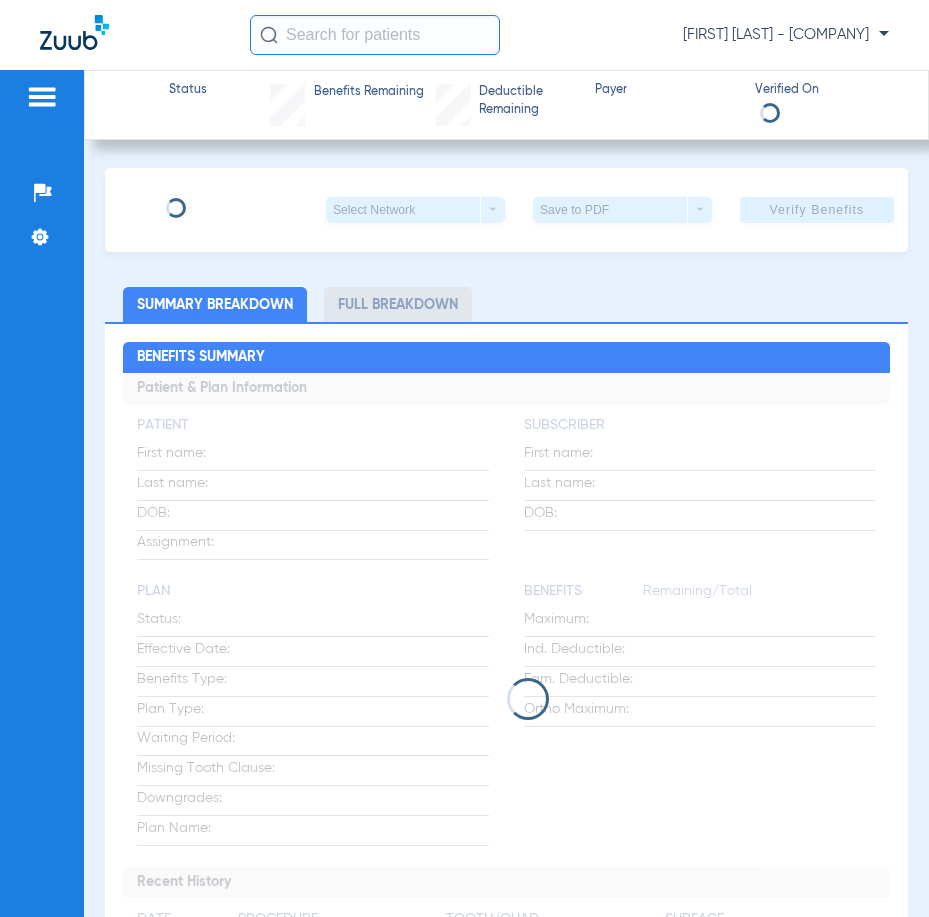 scroll, scrollTop: 0, scrollLeft: 0, axis: both 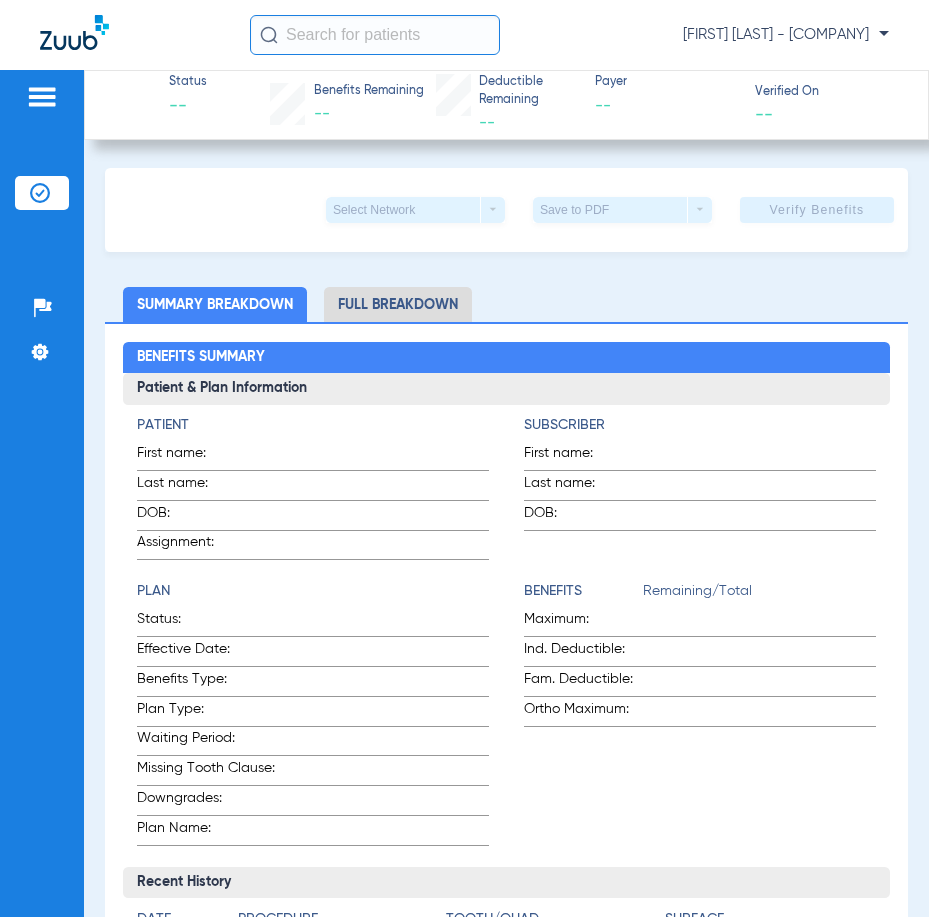 click 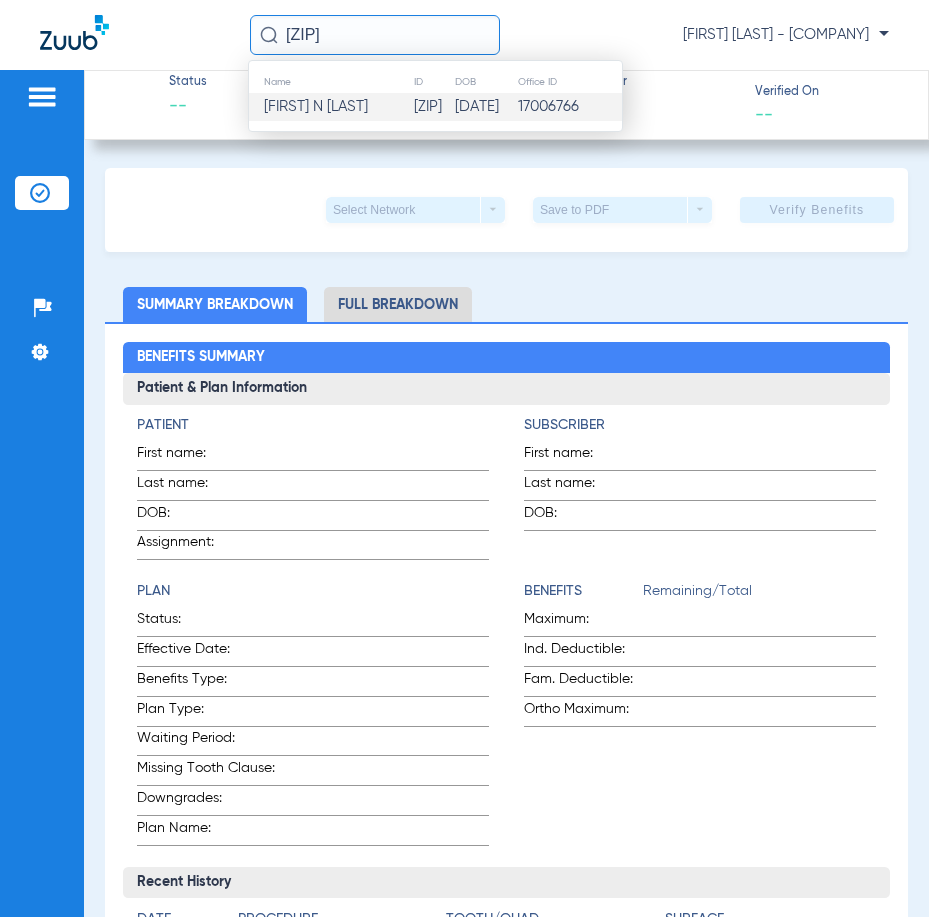 type on "[ZIP]" 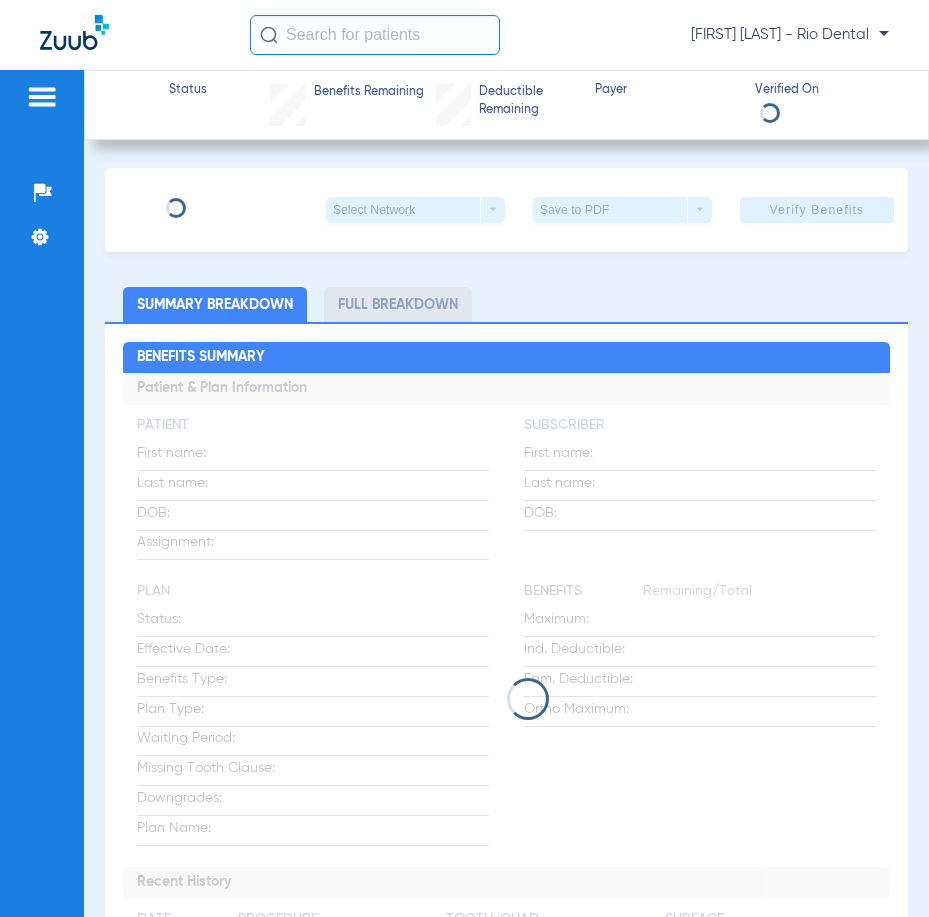 scroll, scrollTop: 0, scrollLeft: 0, axis: both 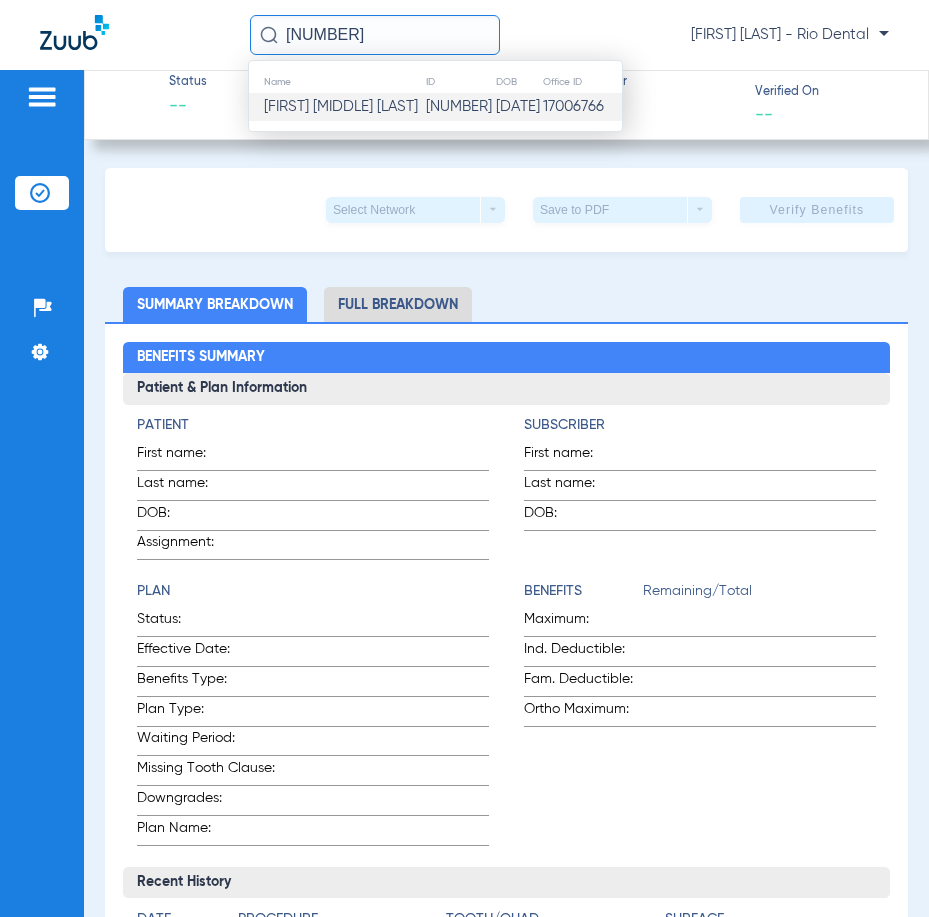 type on "[NUMBER]" 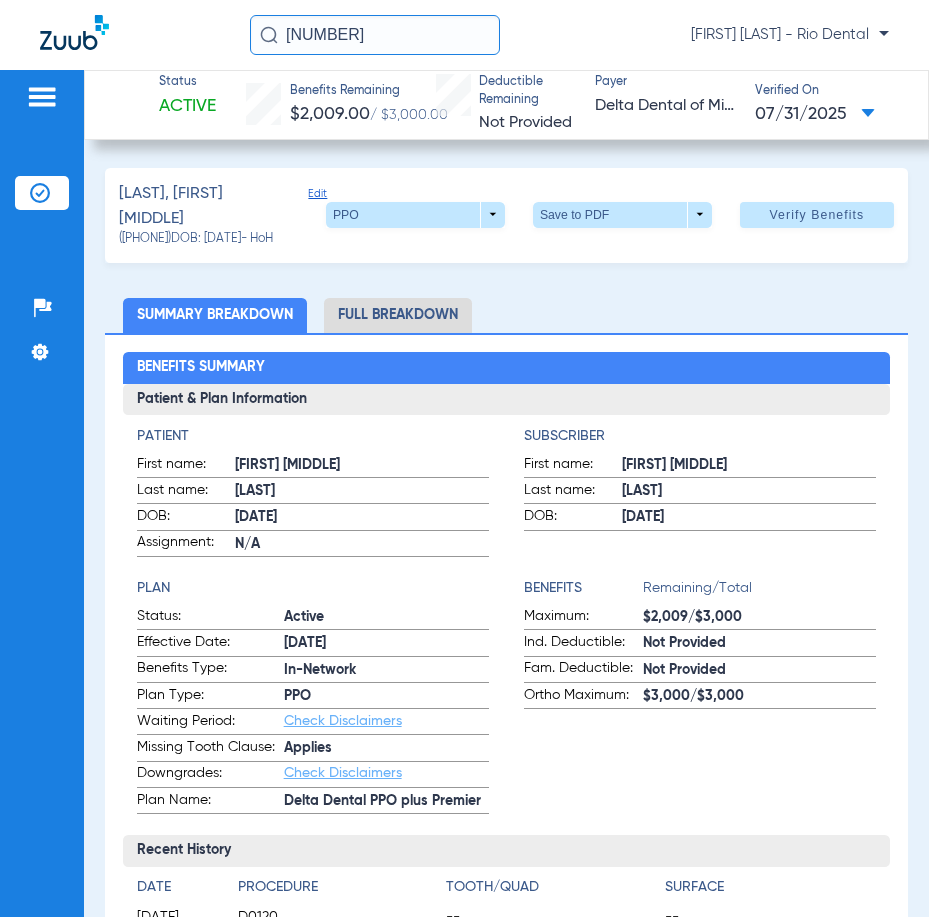 click on "Paredes, Jose De Jesus   Edit   (9135)   DOB: 04/04/1969   - HoH   PPO  arrow_drop_down  Save to PDF  arrow_drop_down  Verify Benefits" 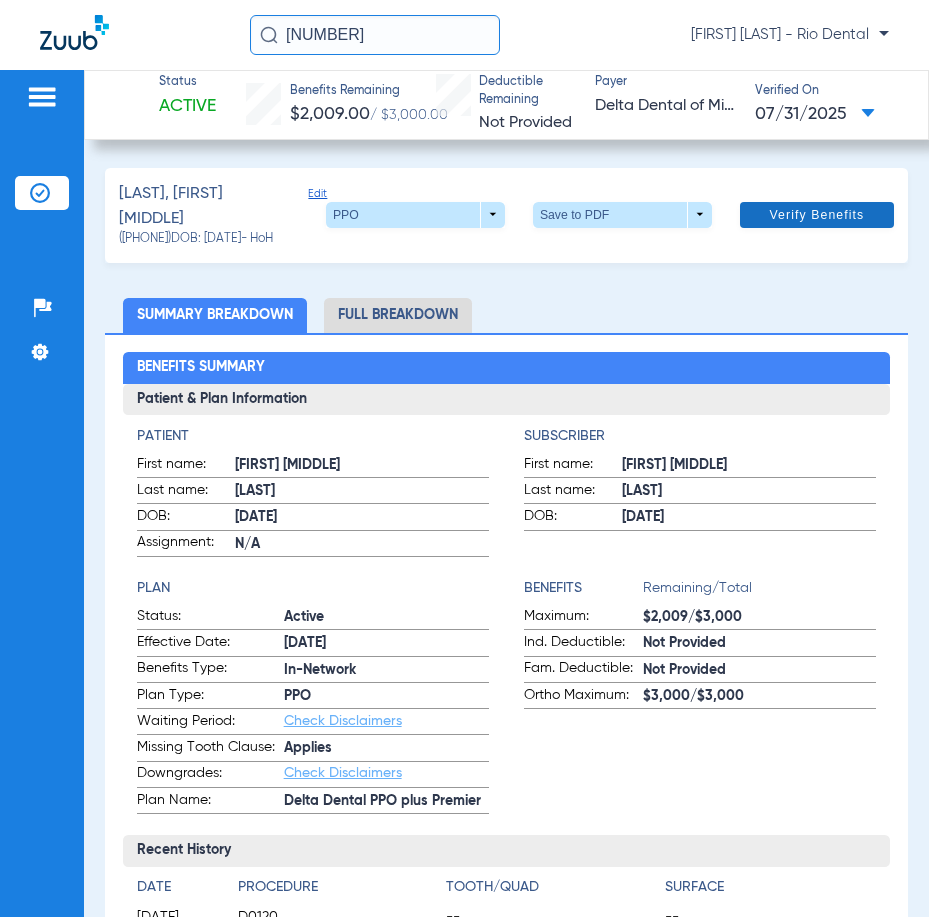 click on "Verify Benefits" 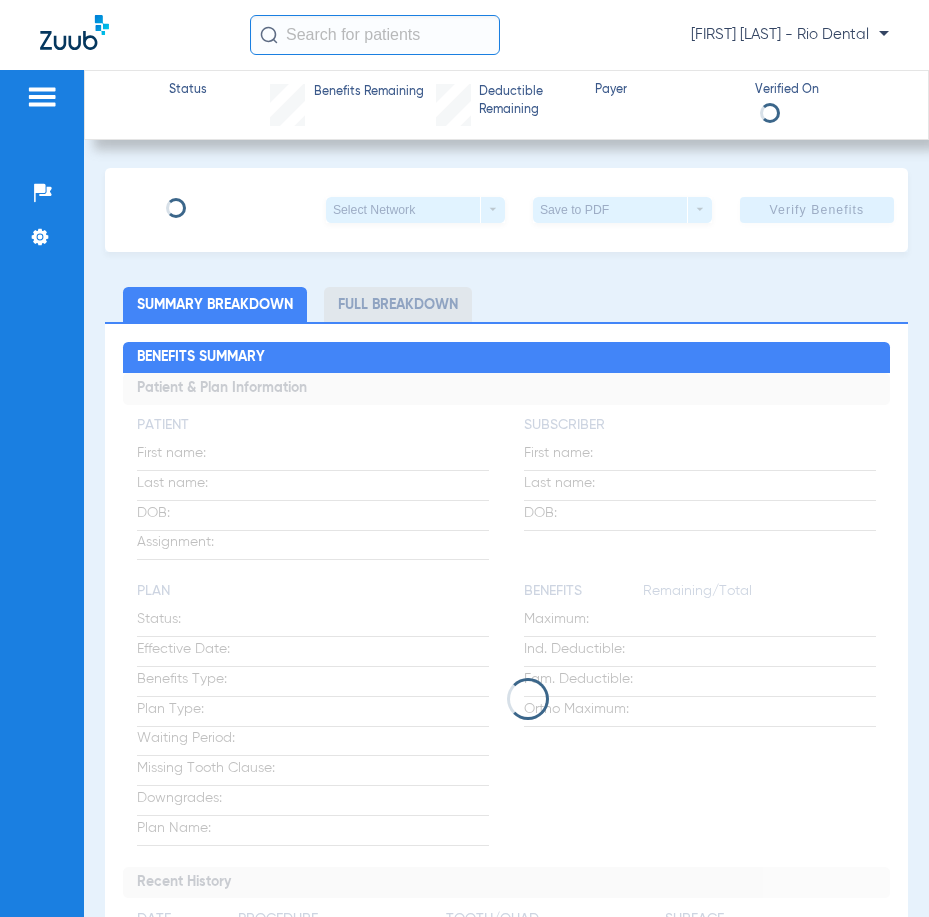 scroll, scrollTop: 0, scrollLeft: 0, axis: both 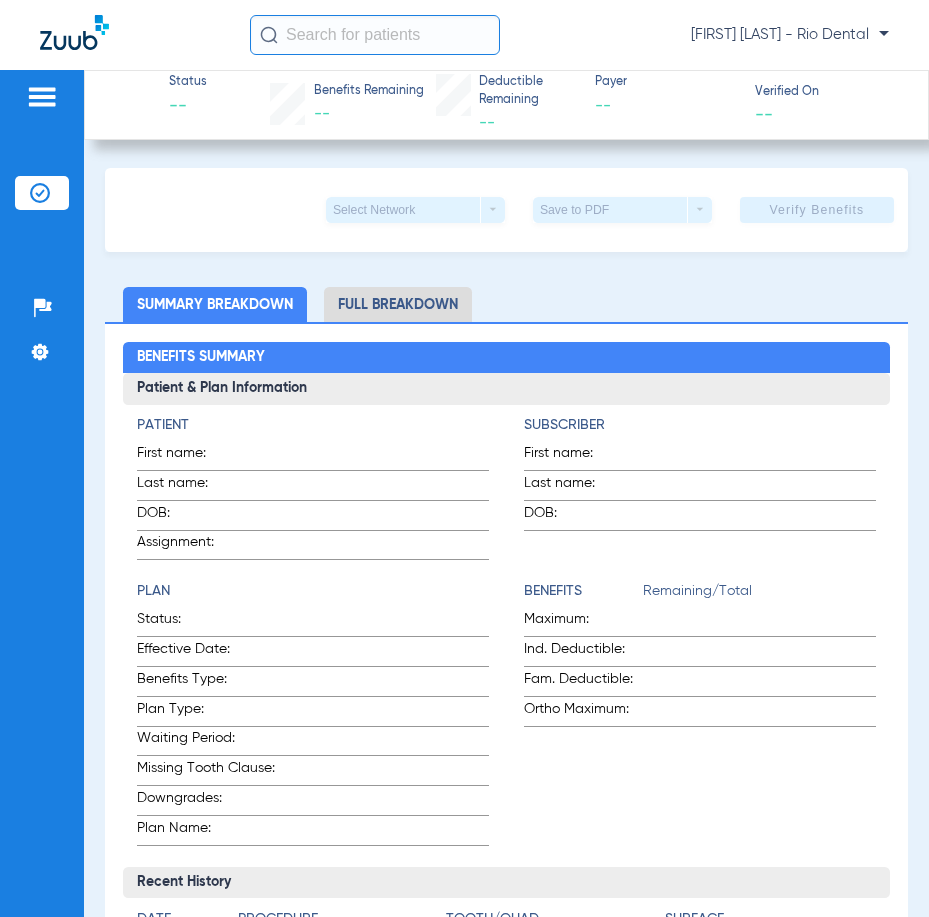 click 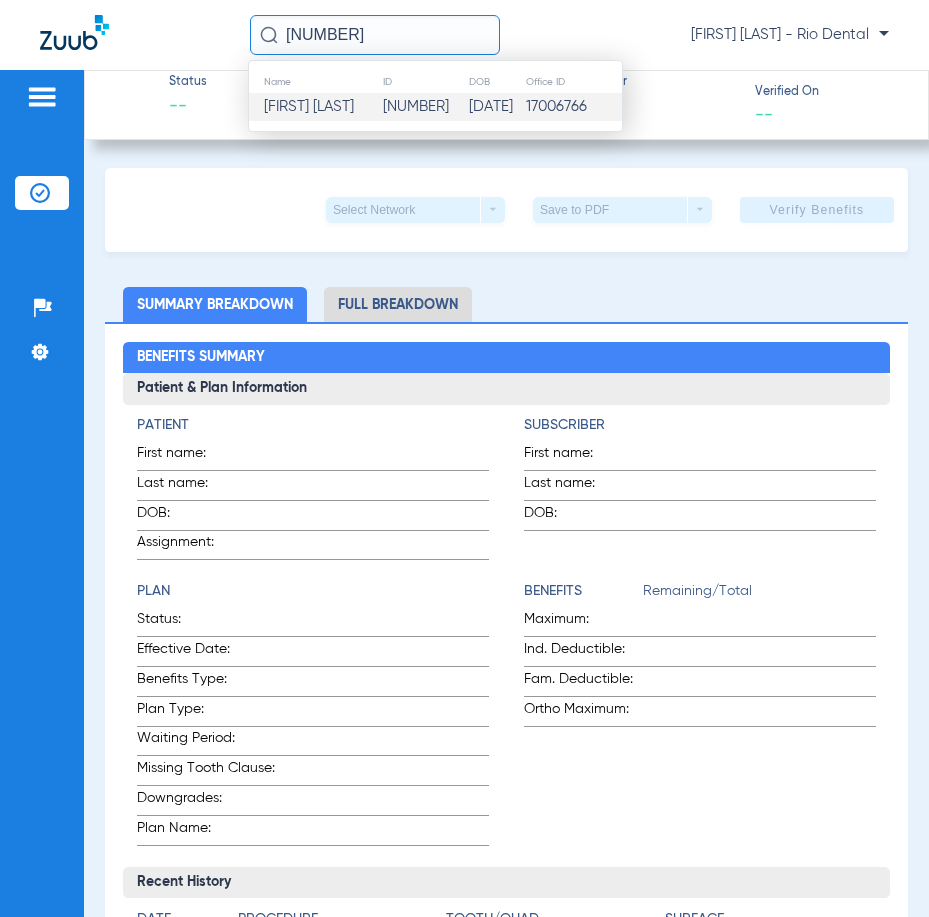 type on "93593" 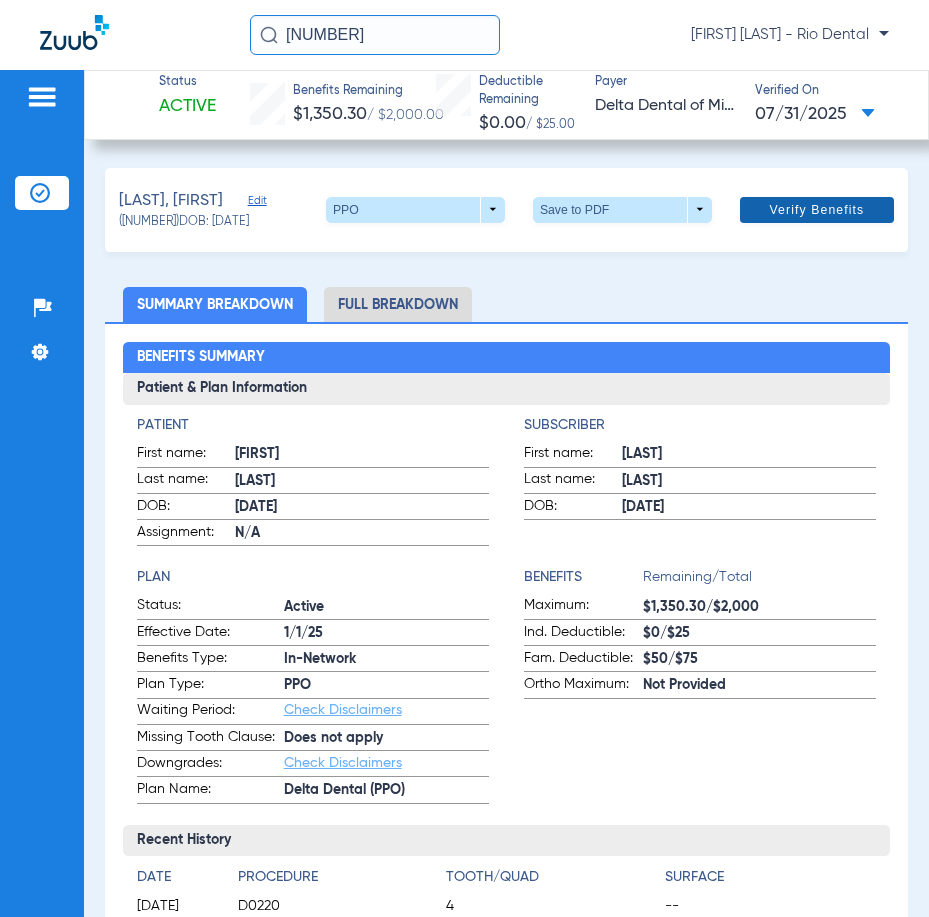 click 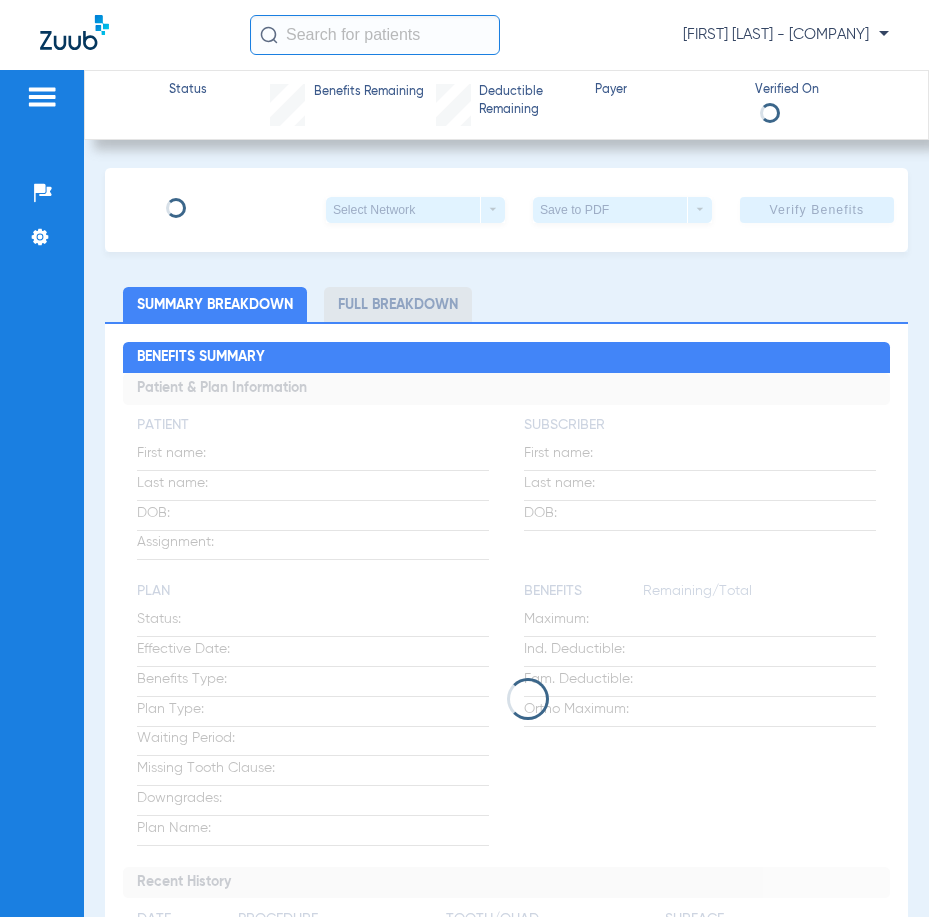 scroll, scrollTop: 0, scrollLeft: 0, axis: both 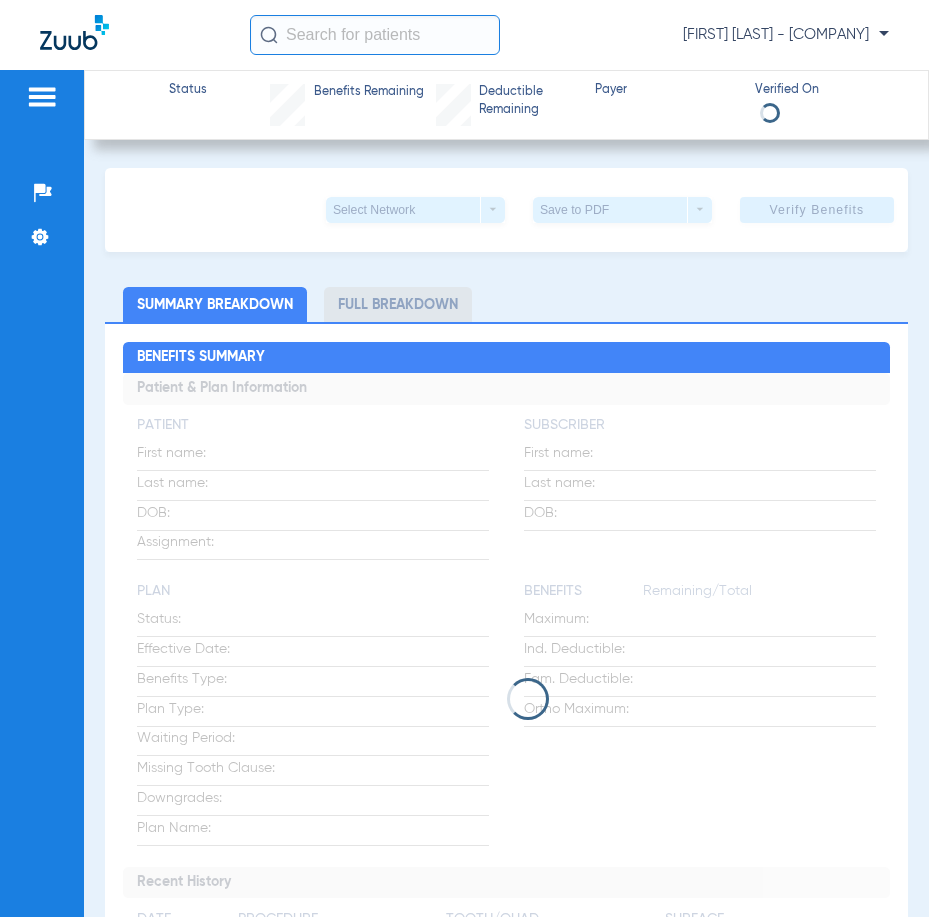 click 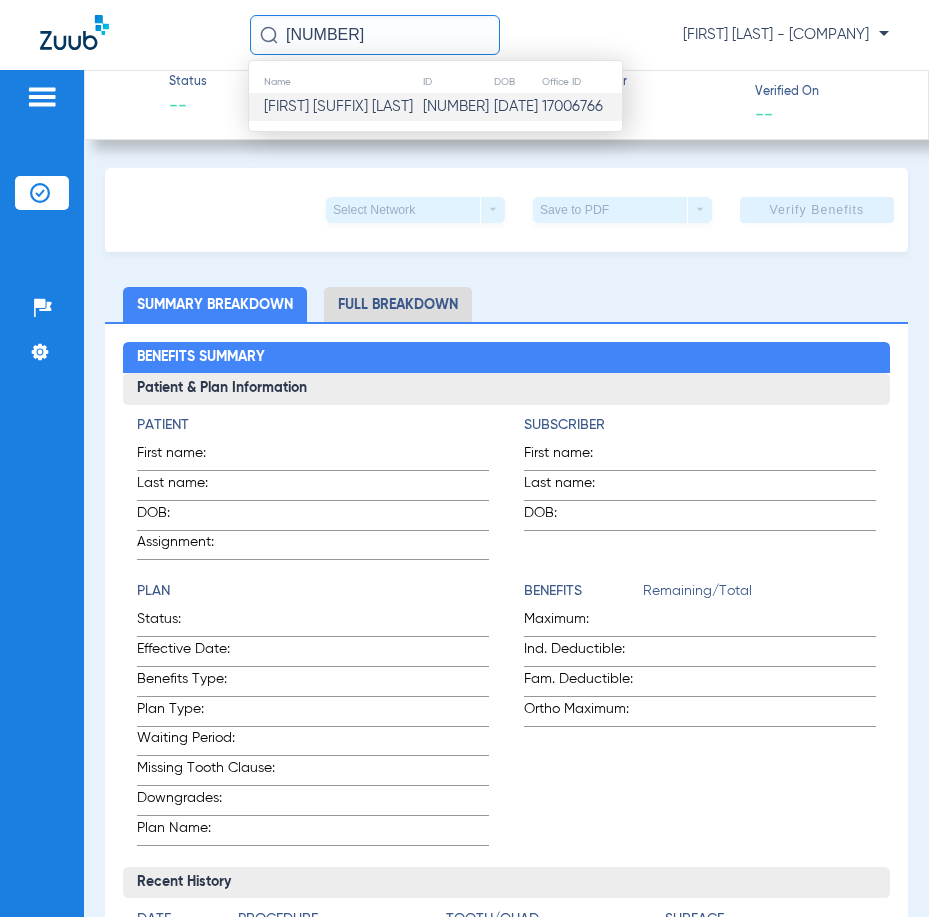 type on "[NUMBER]" 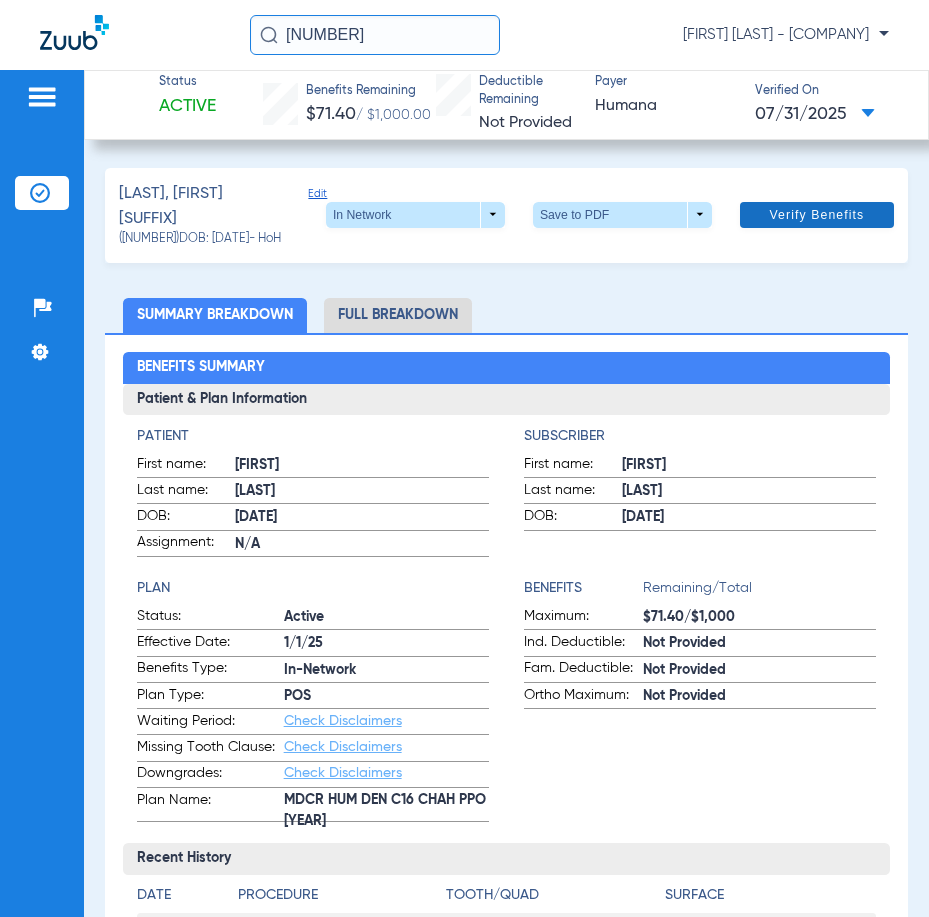 click 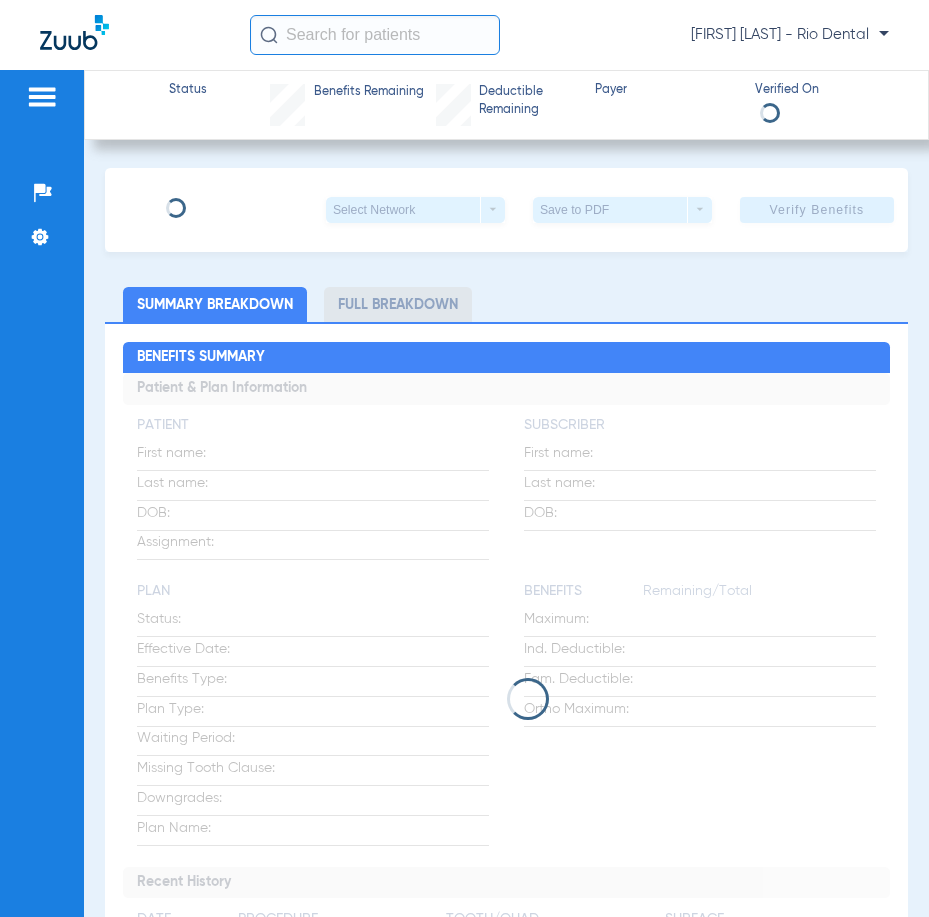 scroll, scrollTop: 0, scrollLeft: 0, axis: both 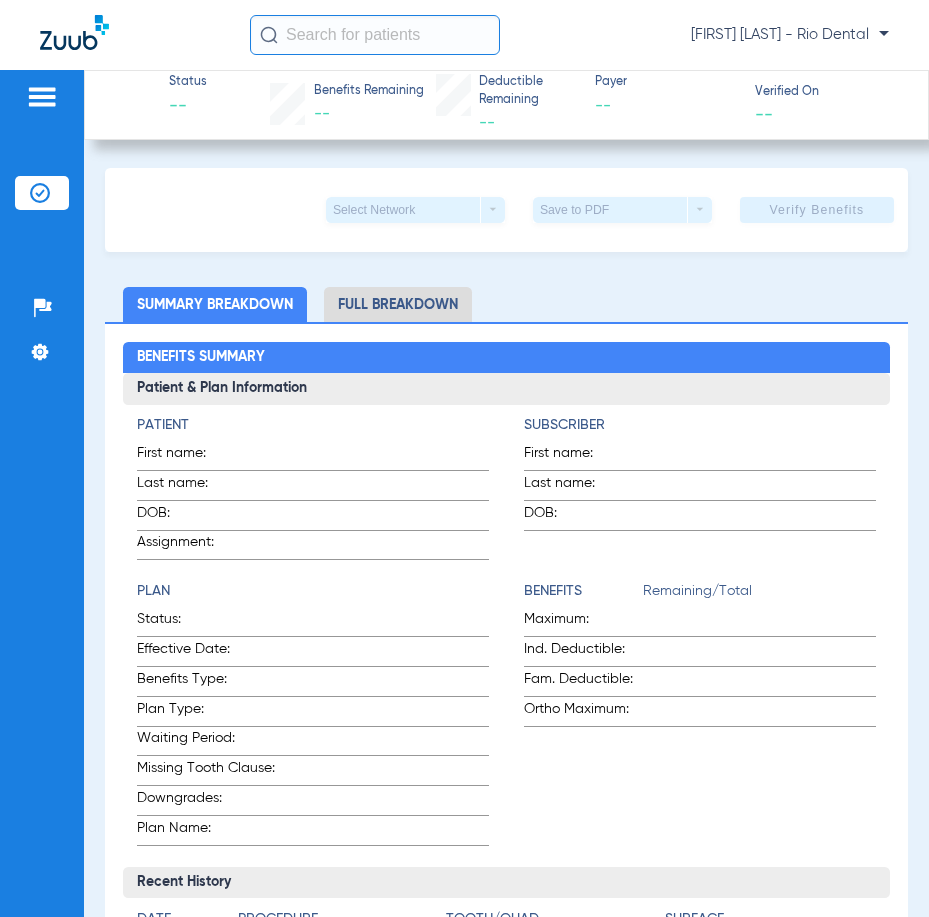 click 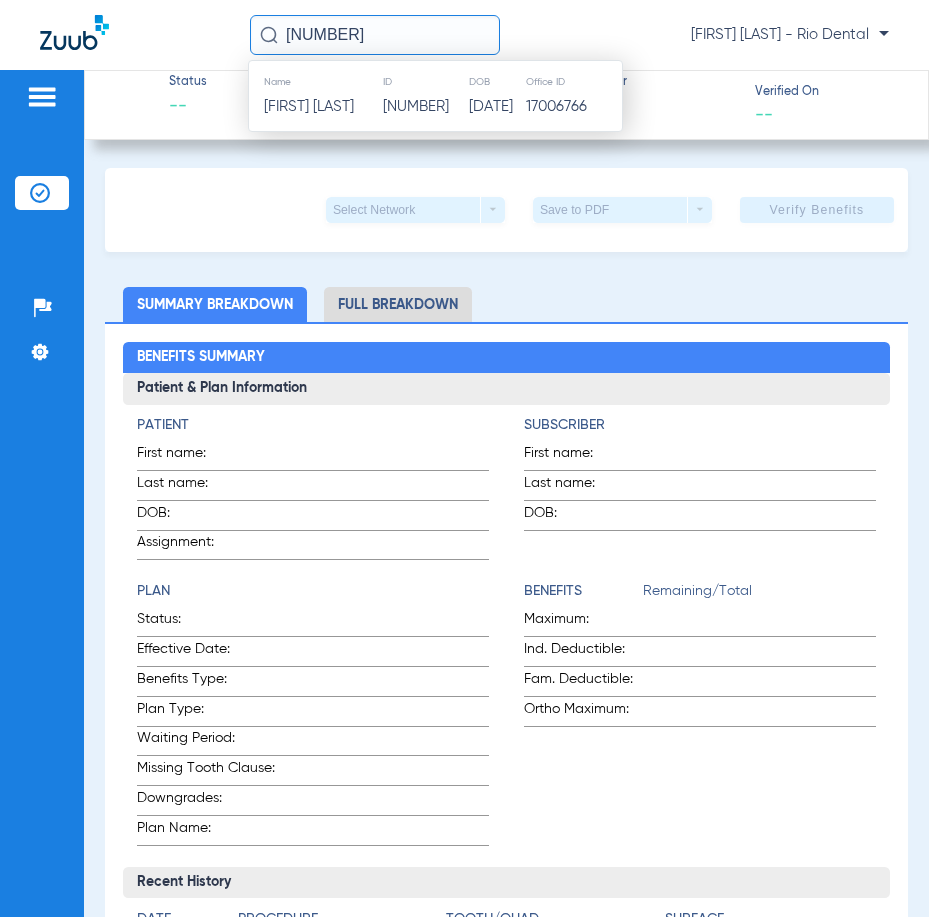 type on "[NUMBER]" 